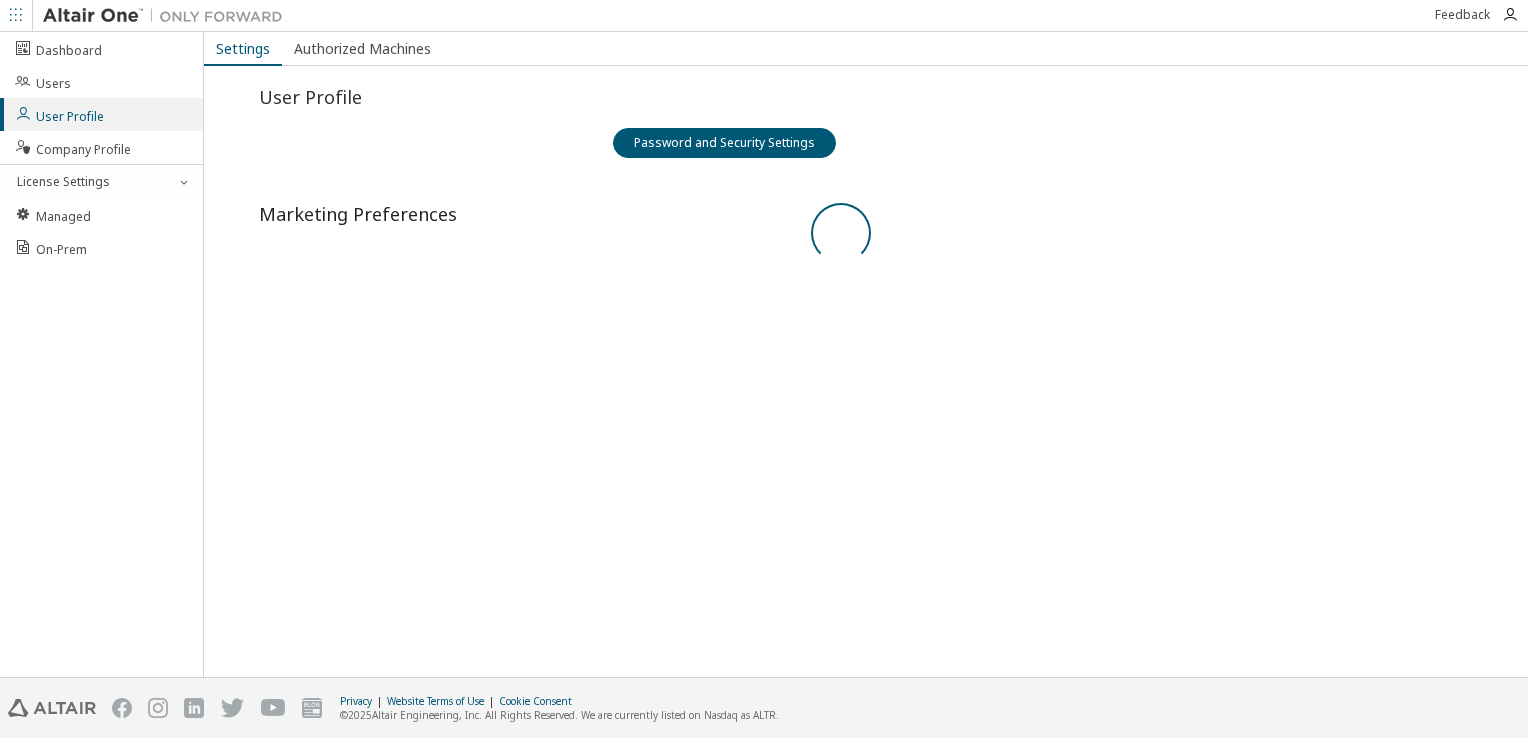scroll, scrollTop: 0, scrollLeft: 0, axis: both 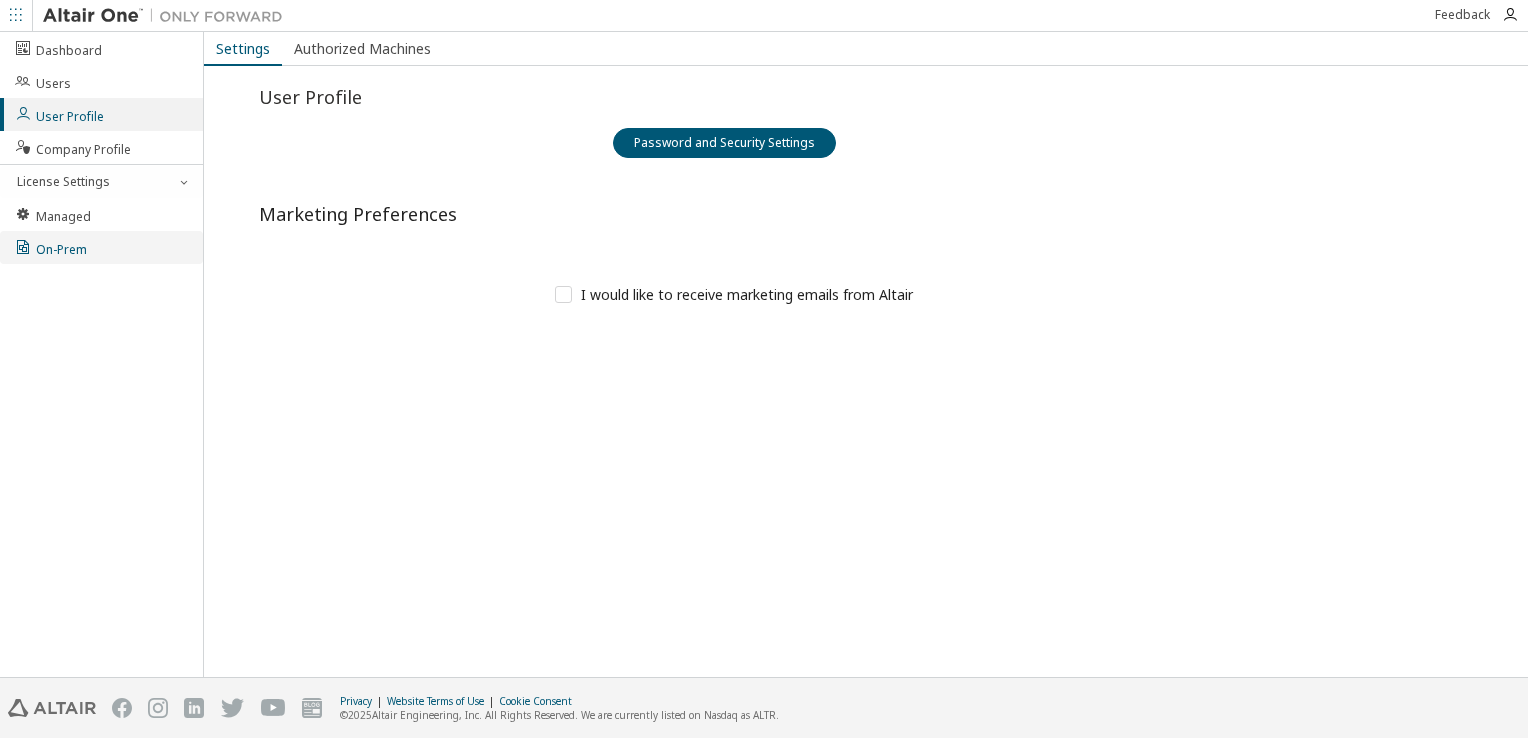 click on "On-Prem" at bounding box center [50, 247] 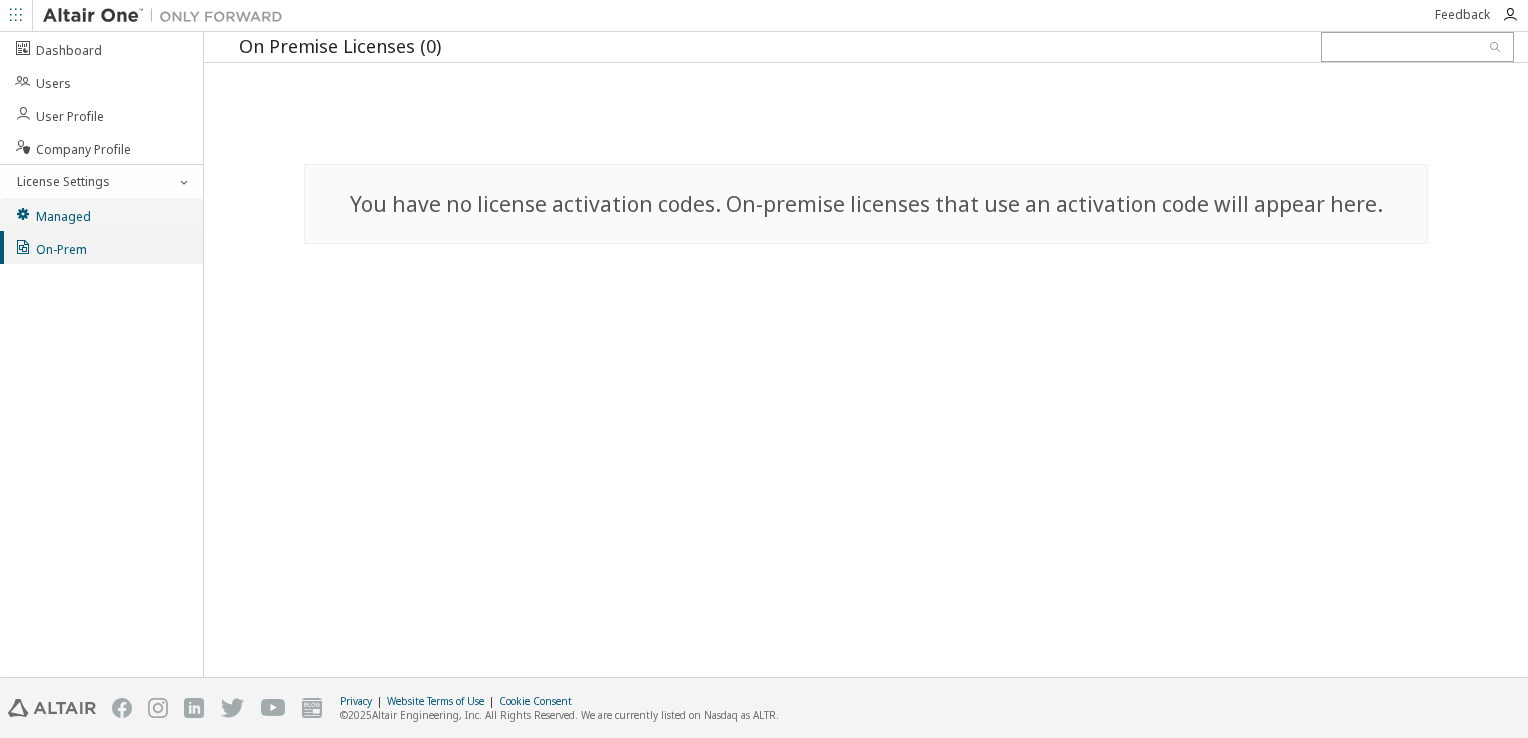 click on "Managed" at bounding box center (52, 214) 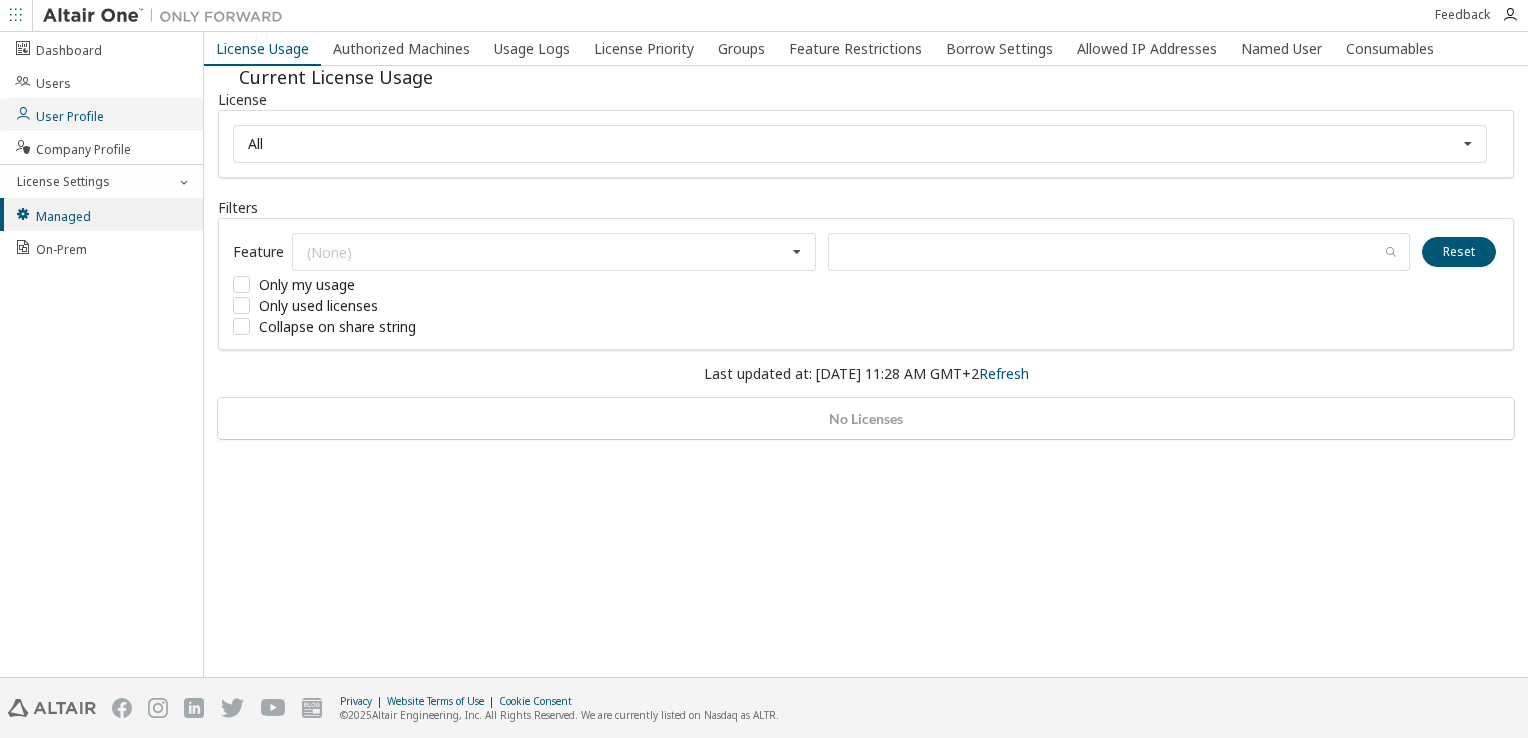 click on "User Profile" at bounding box center [59, 114] 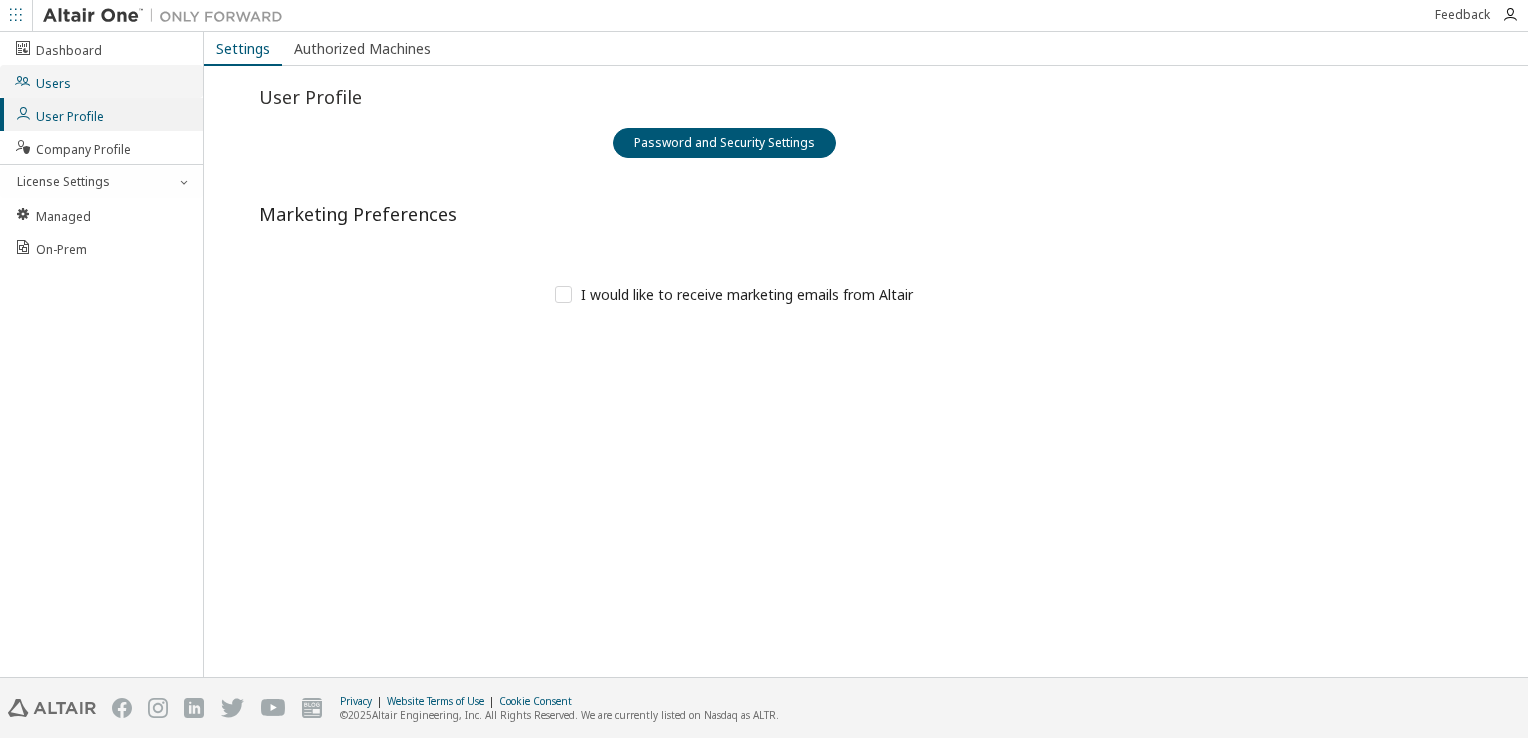 click on "Users" at bounding box center [42, 81] 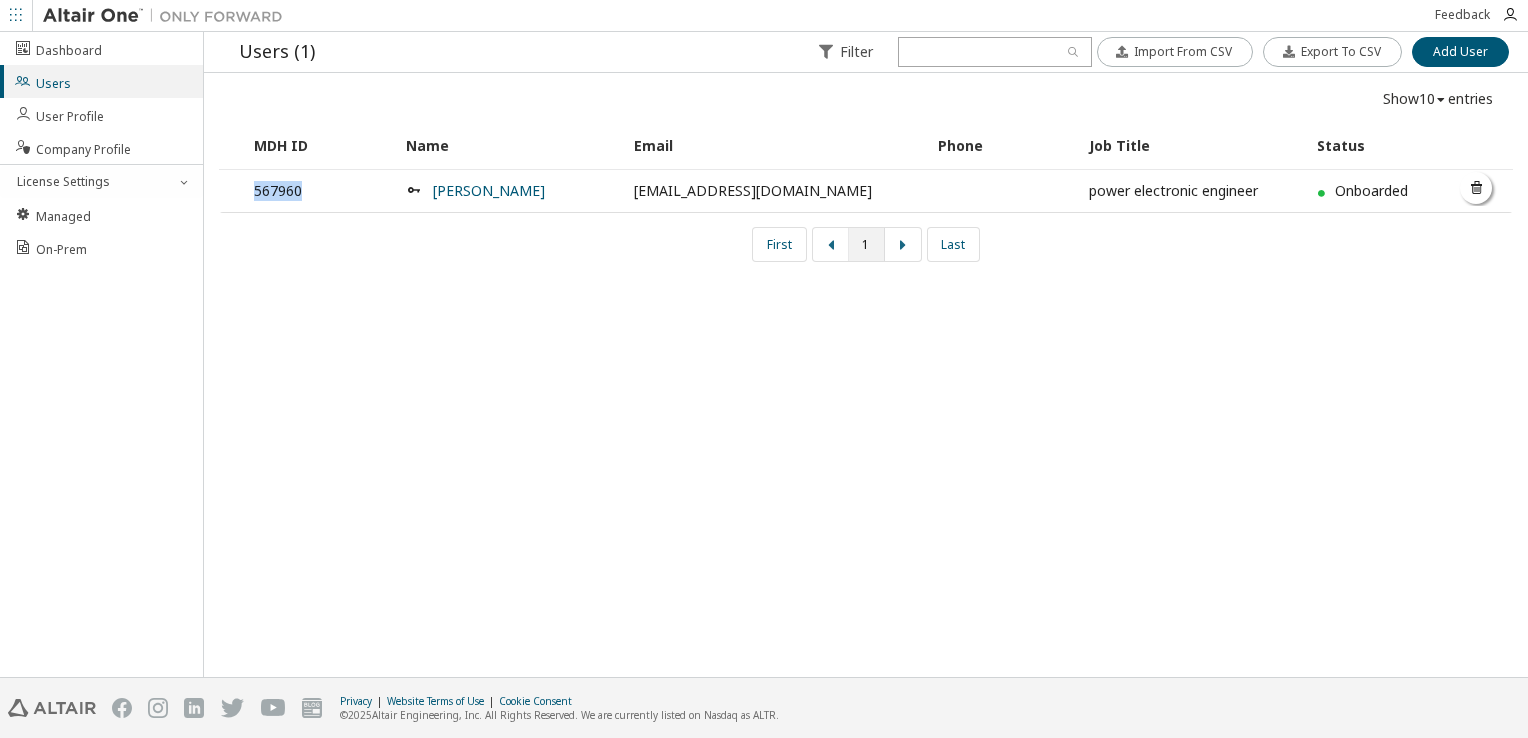 drag, startPoint x: 310, startPoint y: 191, endPoint x: 247, endPoint y: 190, distance: 63.007935 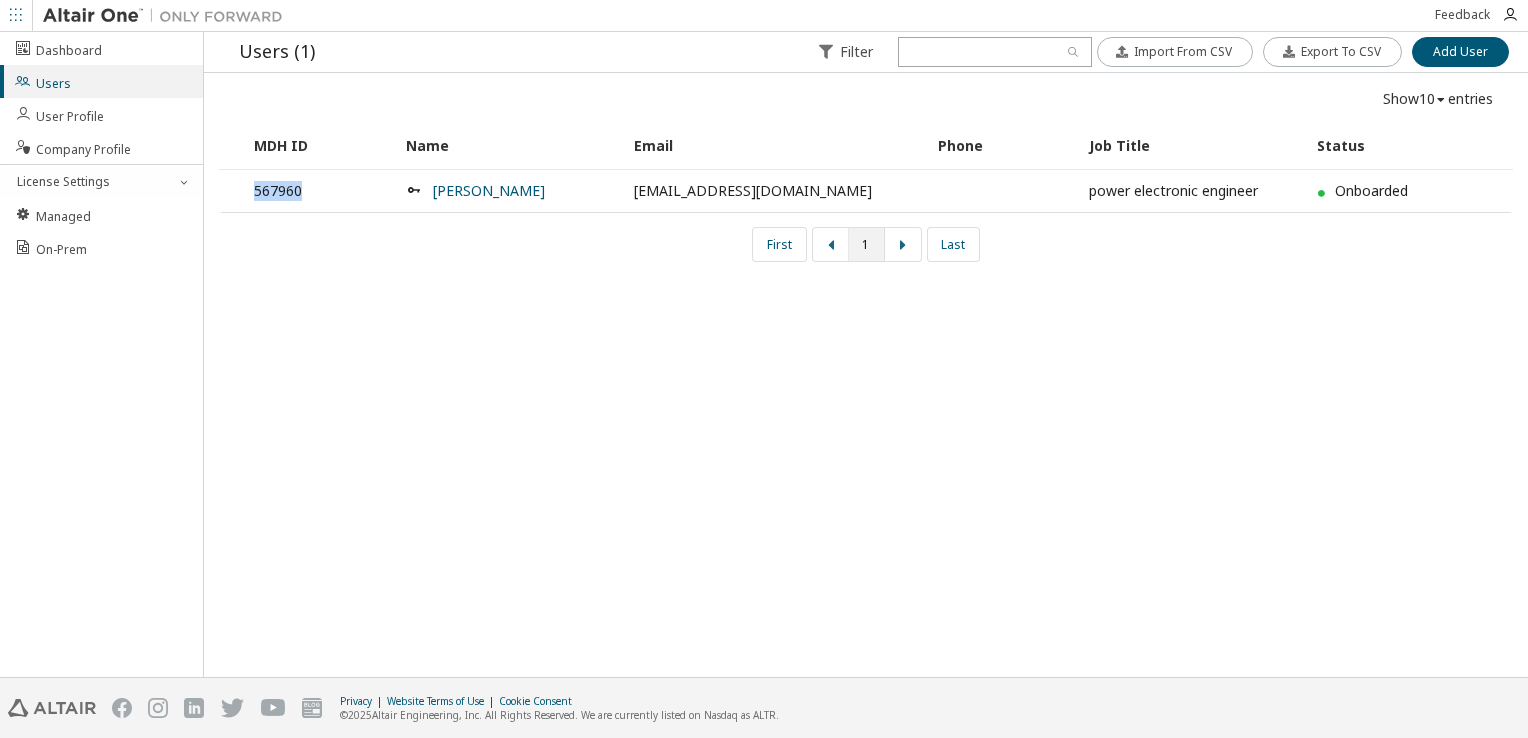 click on "Users (1) Filter Import From CSV  Export To CSV  Add User Import From CSV  Export To CSV  Add User Show  10 10 30 50 100 entries MDH ID Name Email Phone Job Title Status 567960 christian antonio christian_antonio@lincolnelectric.com power electronic engineer Onboarded First 1 Last" at bounding box center [866, 354] 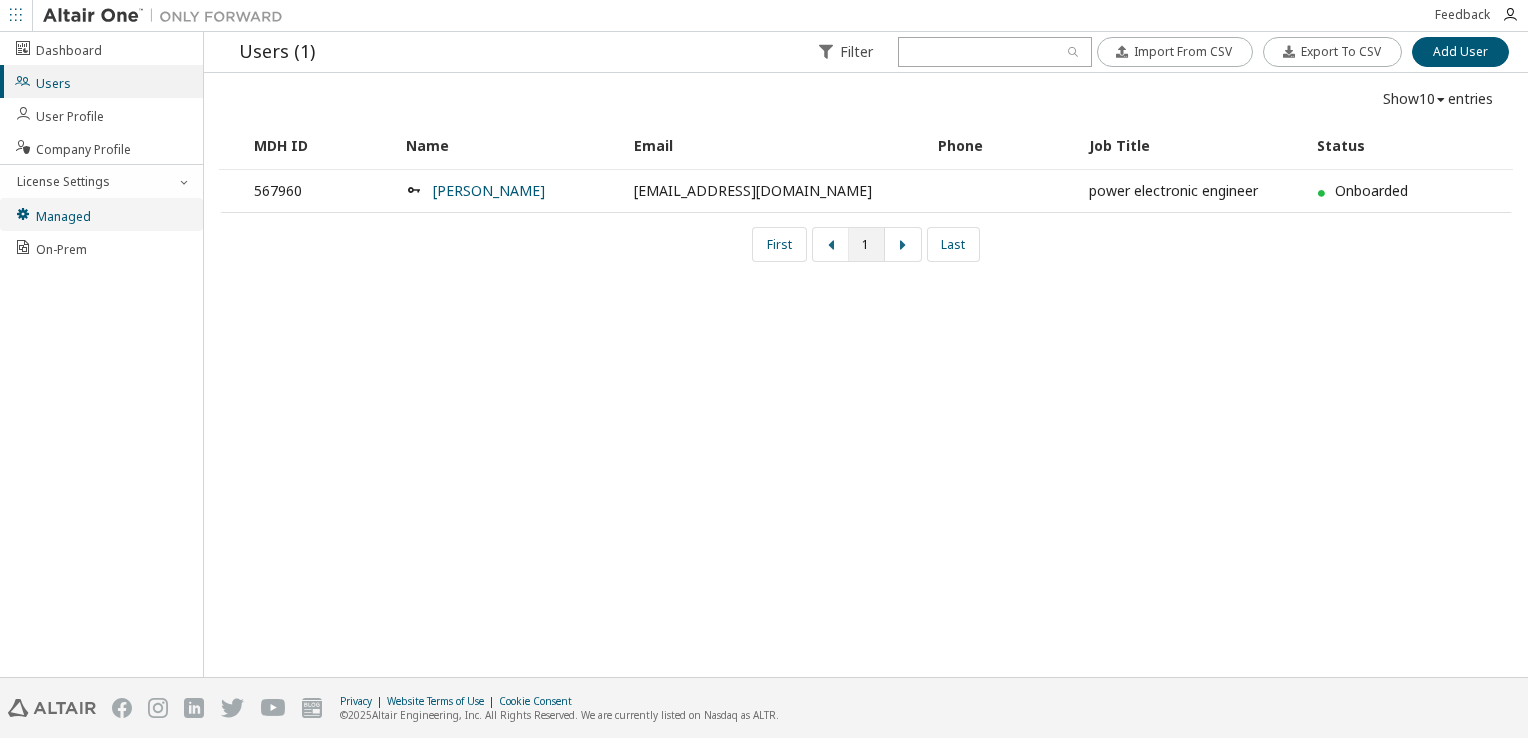 click on "Managed" at bounding box center [52, 214] 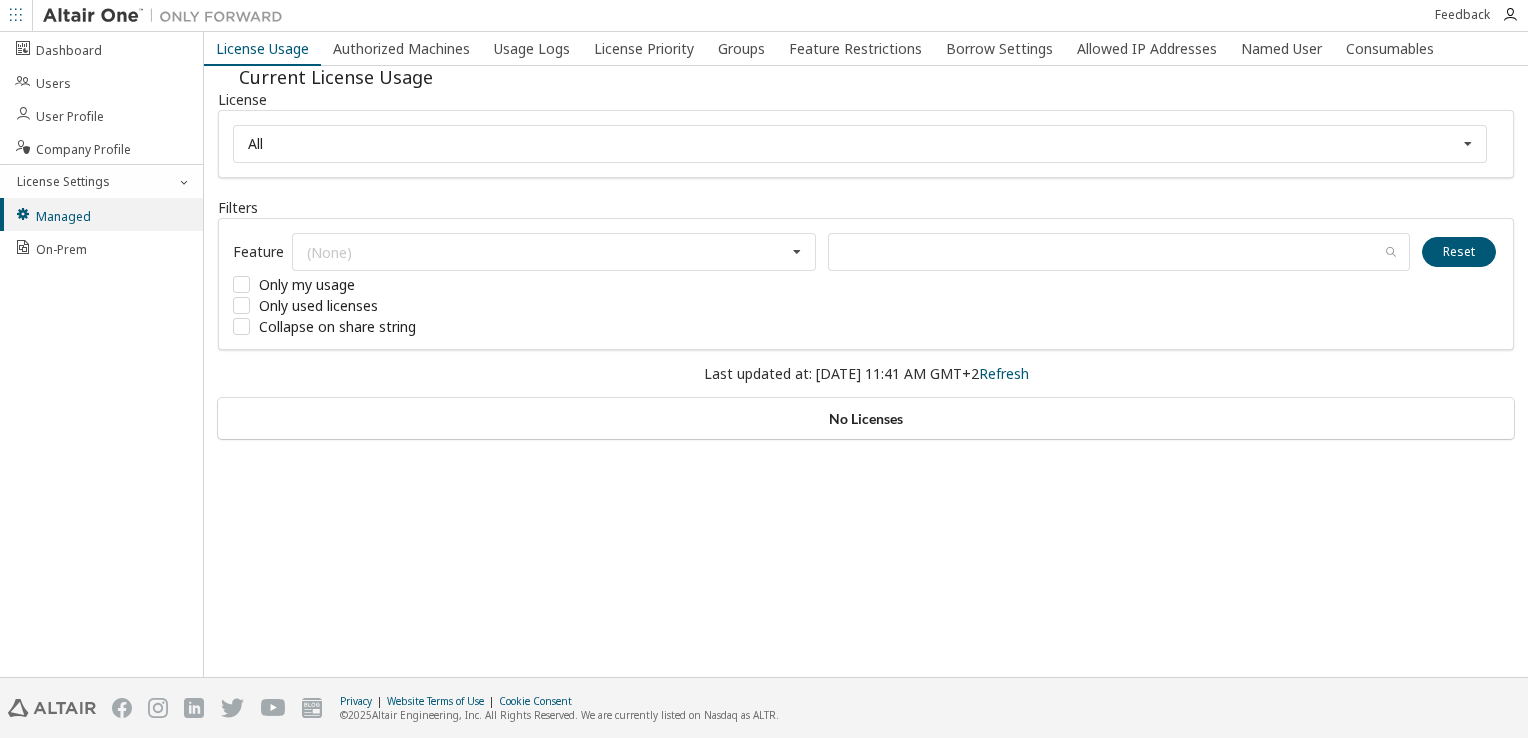 click on "No Licenses" at bounding box center (866, 418) 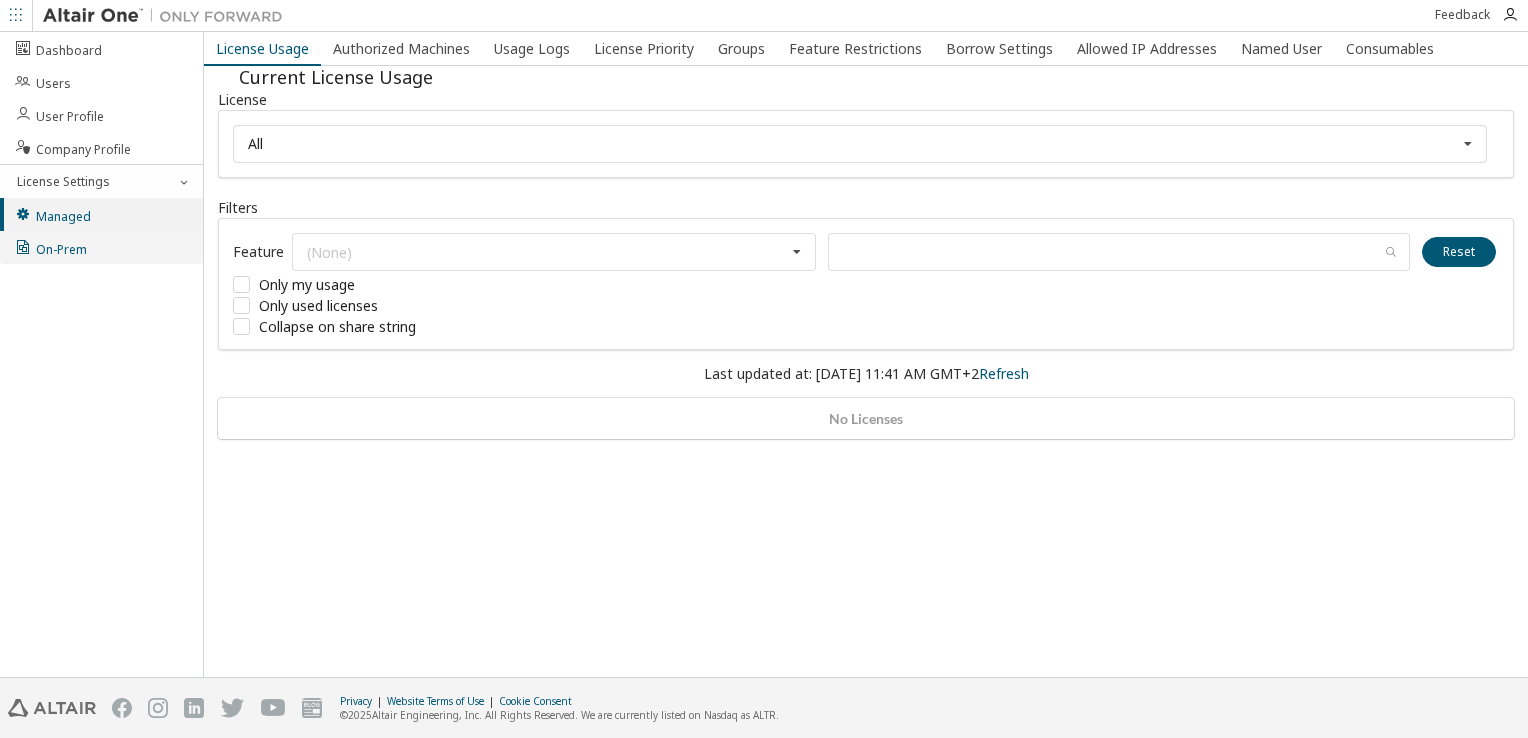 click on "On-Prem" at bounding box center (50, 247) 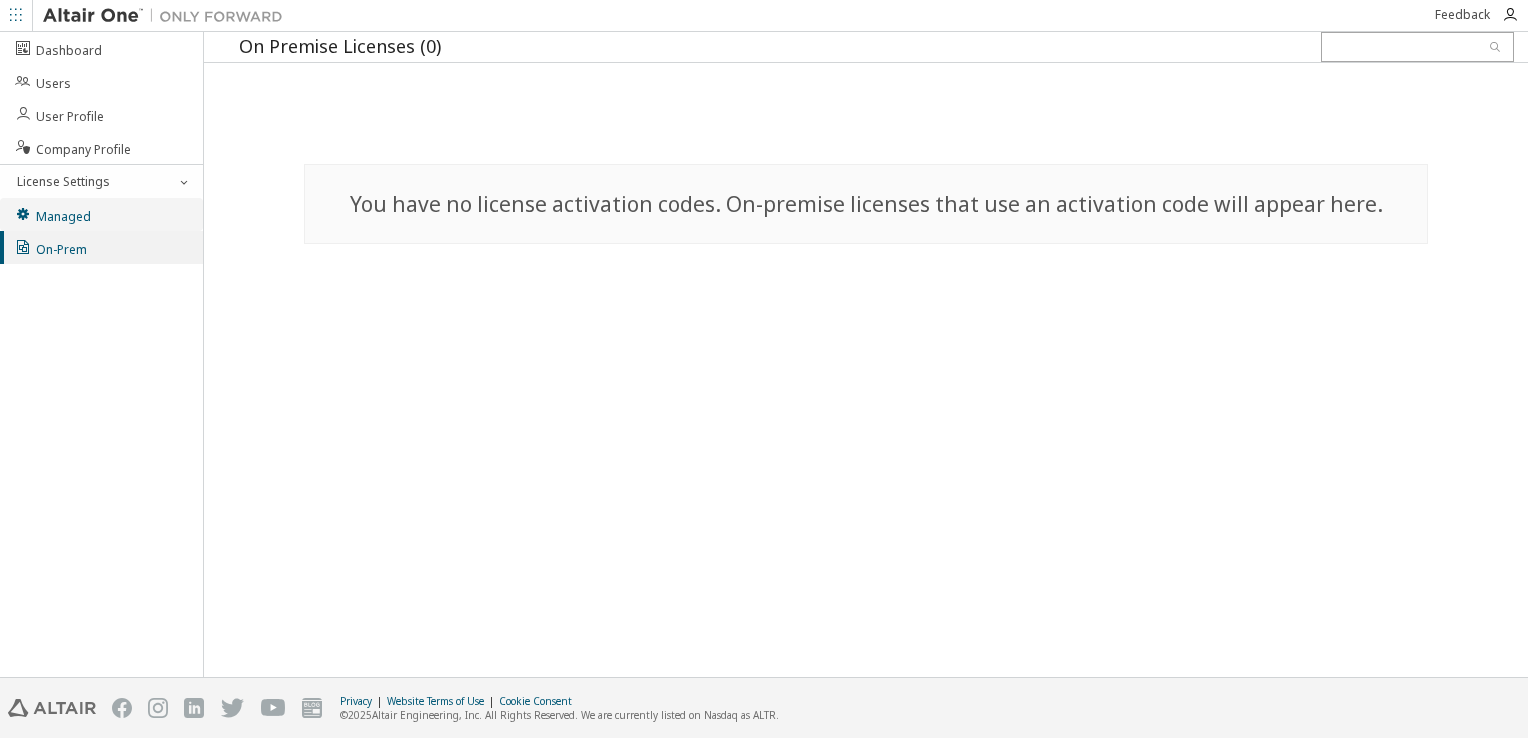 click on "Managed" at bounding box center [52, 214] 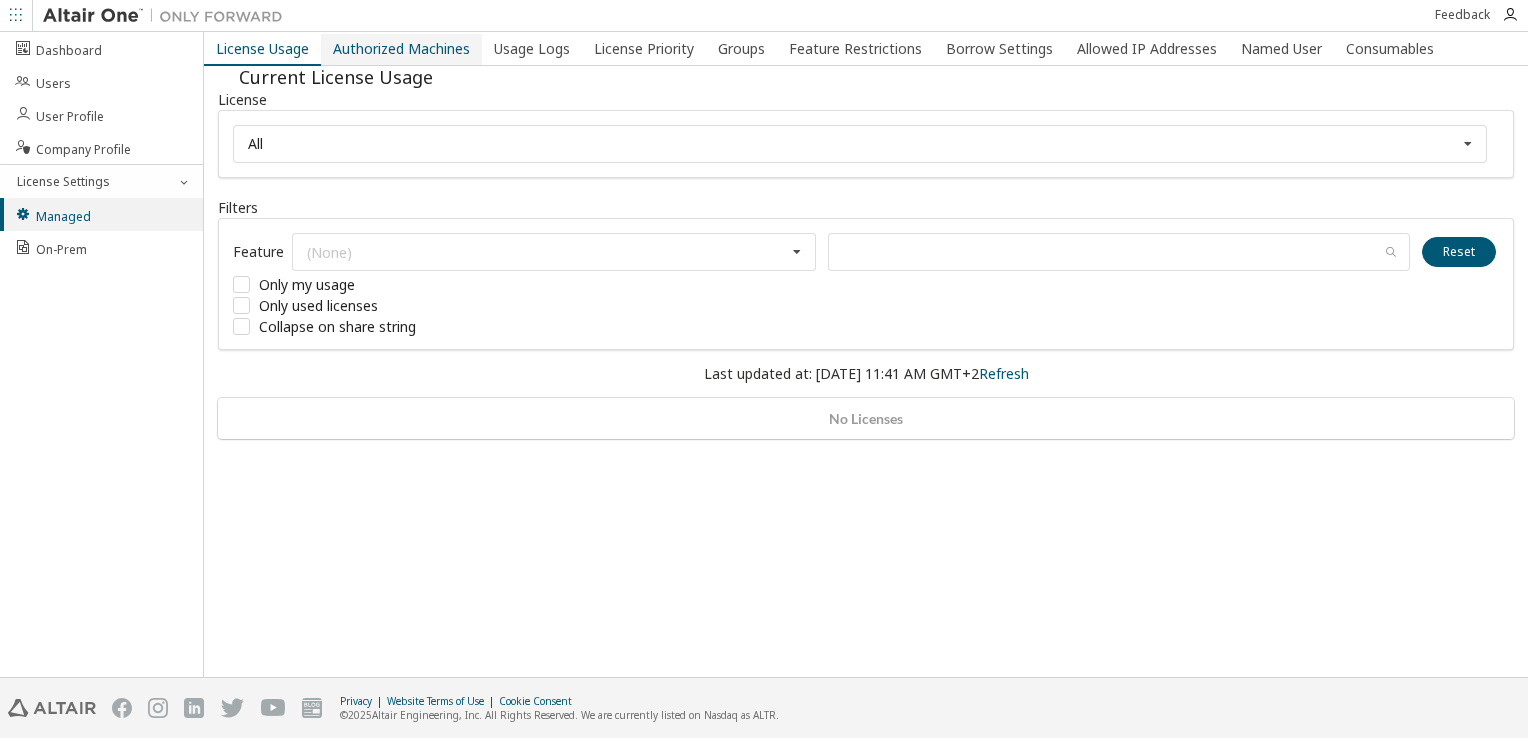click on "Authorized Machines" at bounding box center [401, 49] 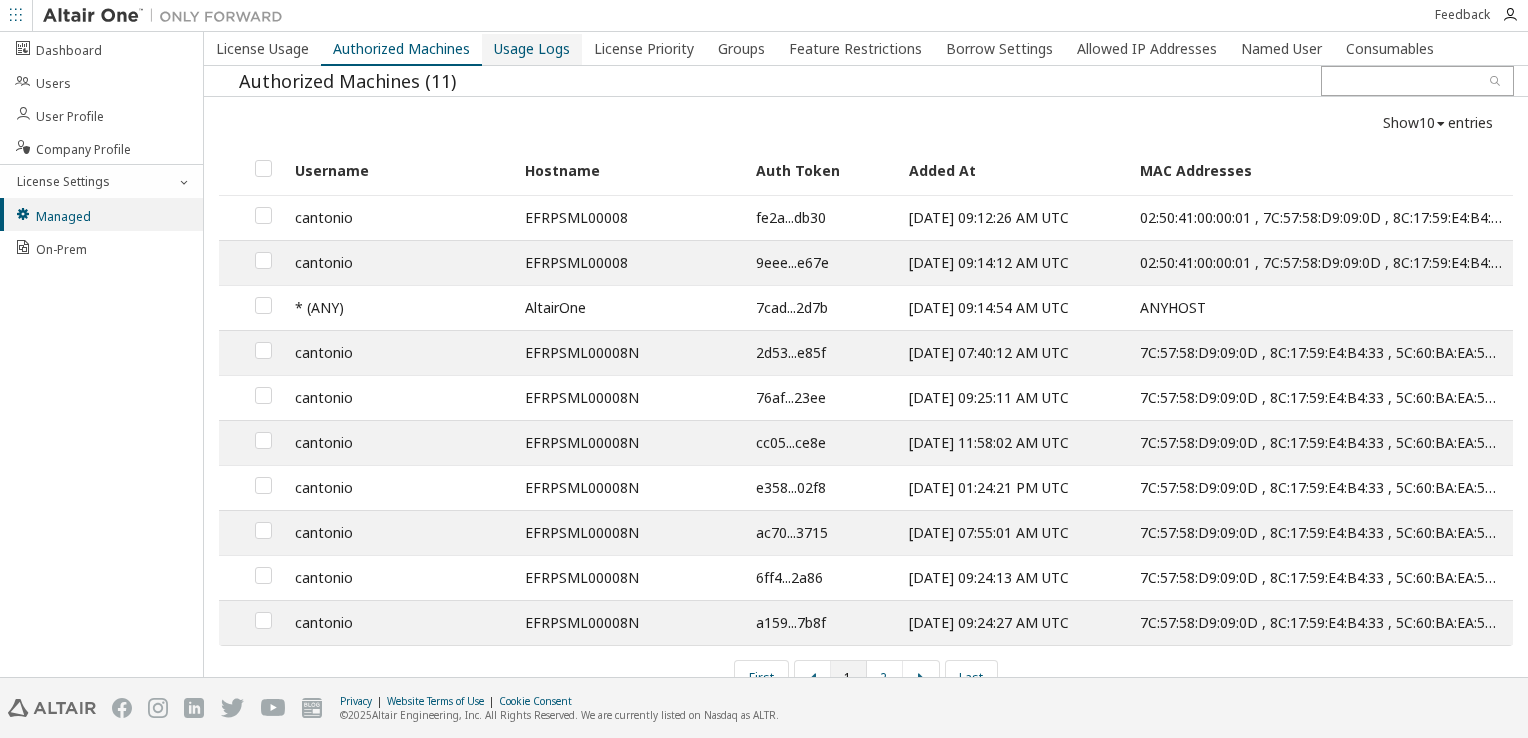click on "Usage Logs" at bounding box center [532, 49] 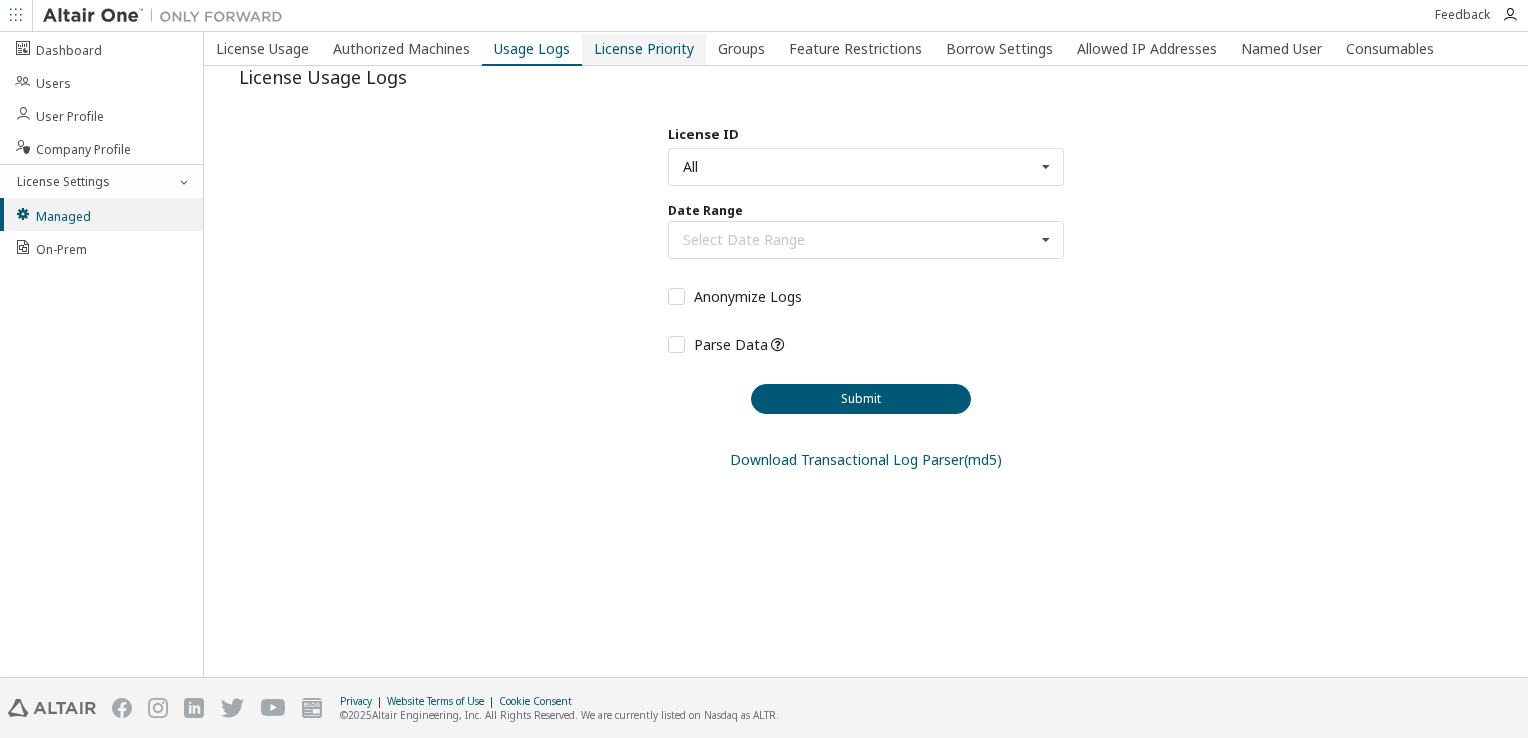 click on "License Priority" at bounding box center [644, 49] 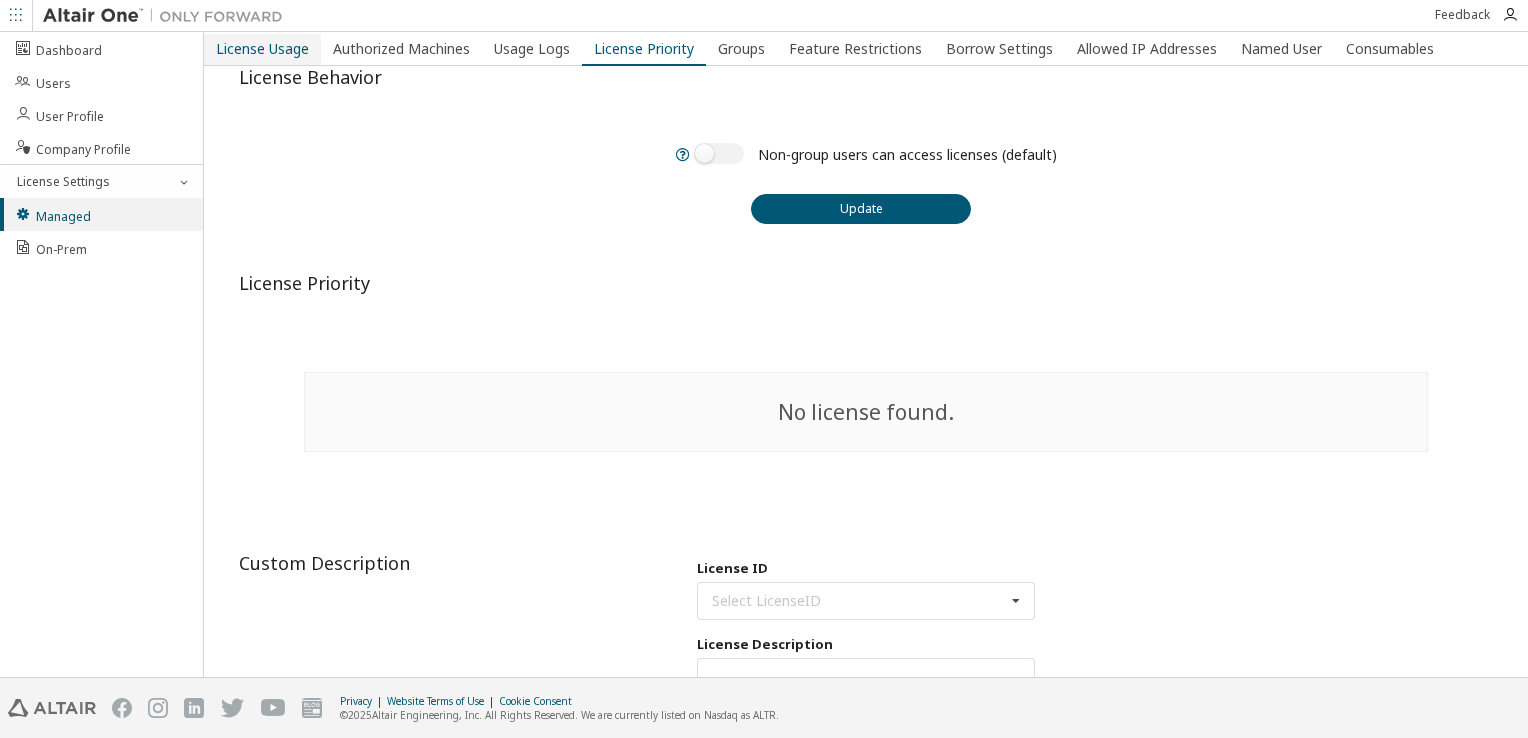 click on "License Usage" at bounding box center (262, 49) 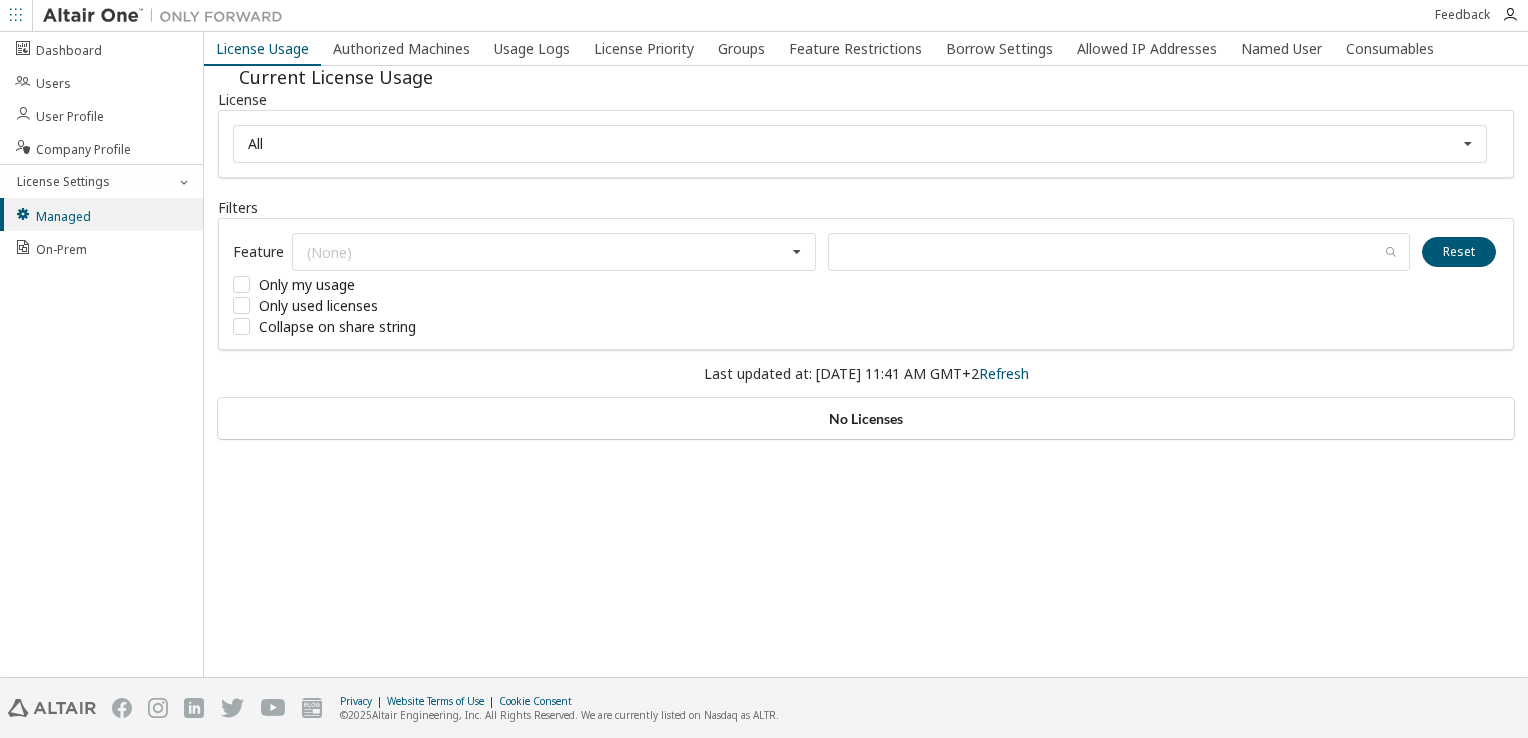 click on "No Licenses" at bounding box center (866, 419) 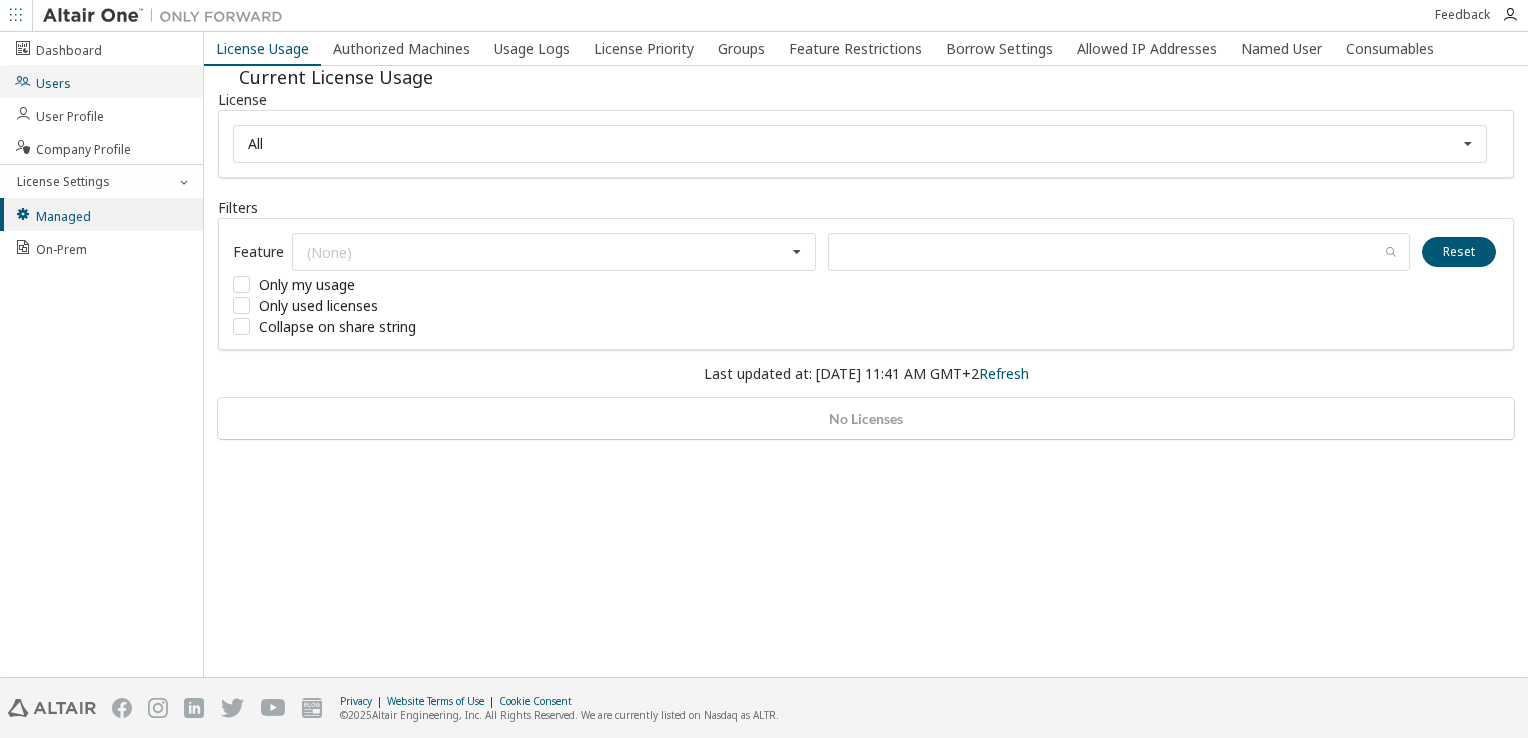 click on "Users" at bounding box center (42, 81) 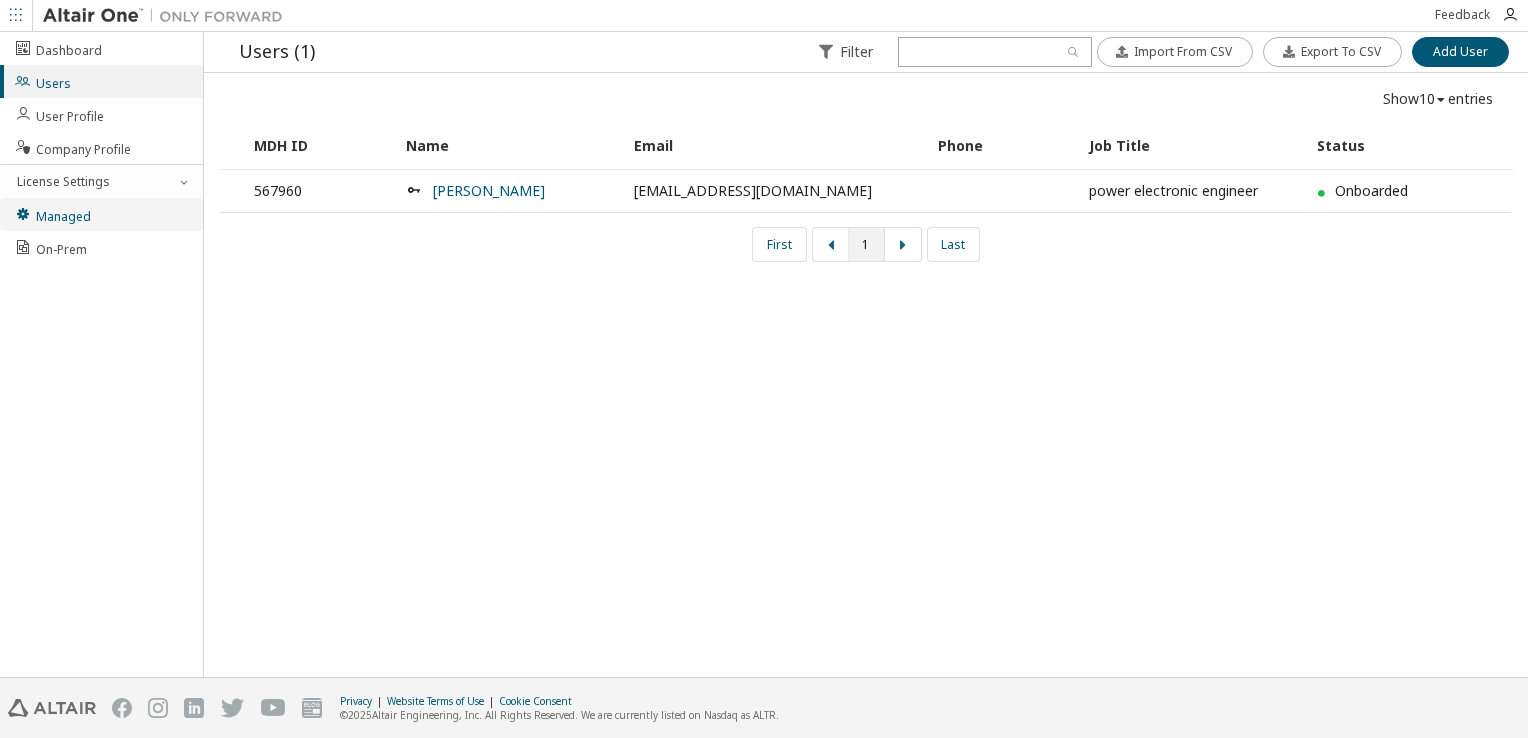 click on "Managed" at bounding box center [52, 214] 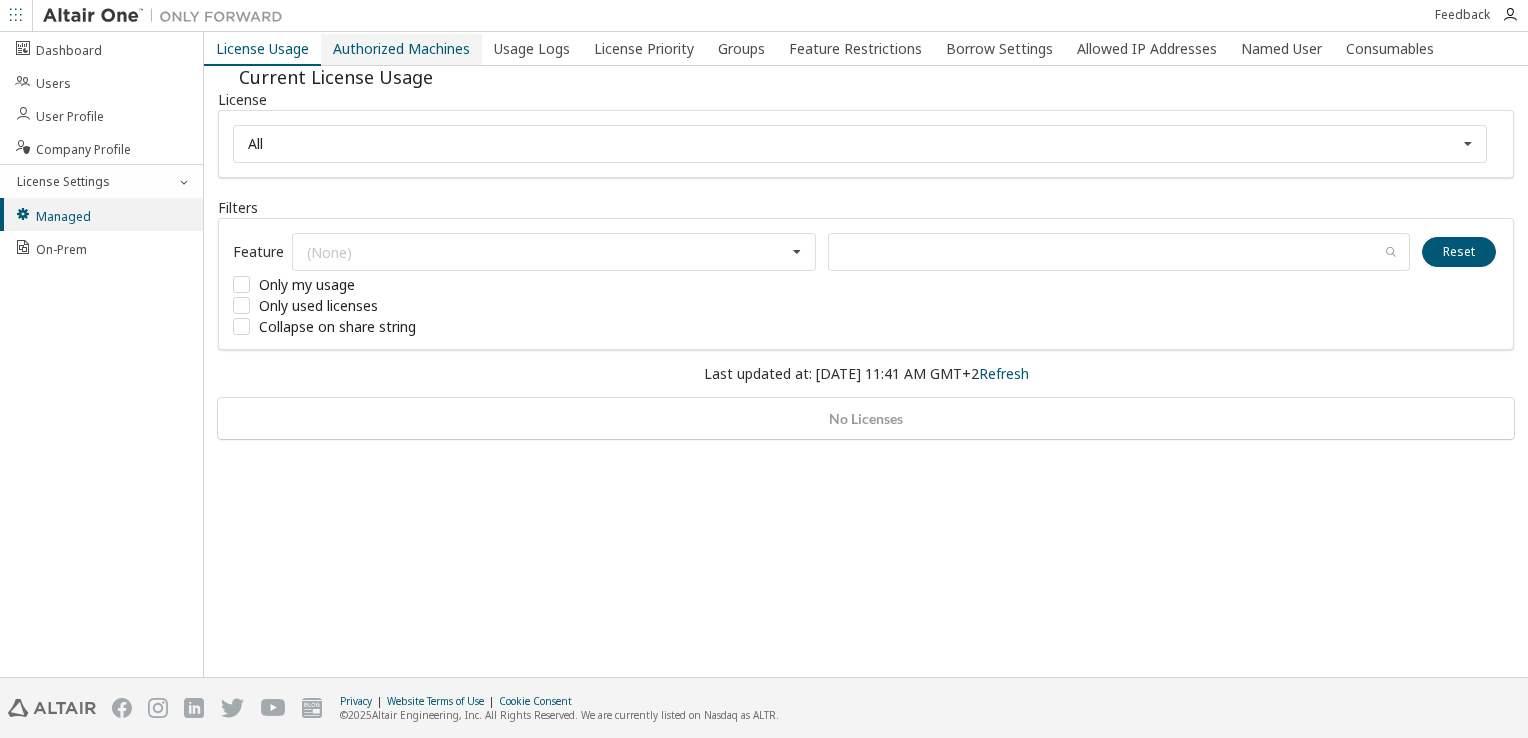 click on "Authorized Machines" at bounding box center [401, 49] 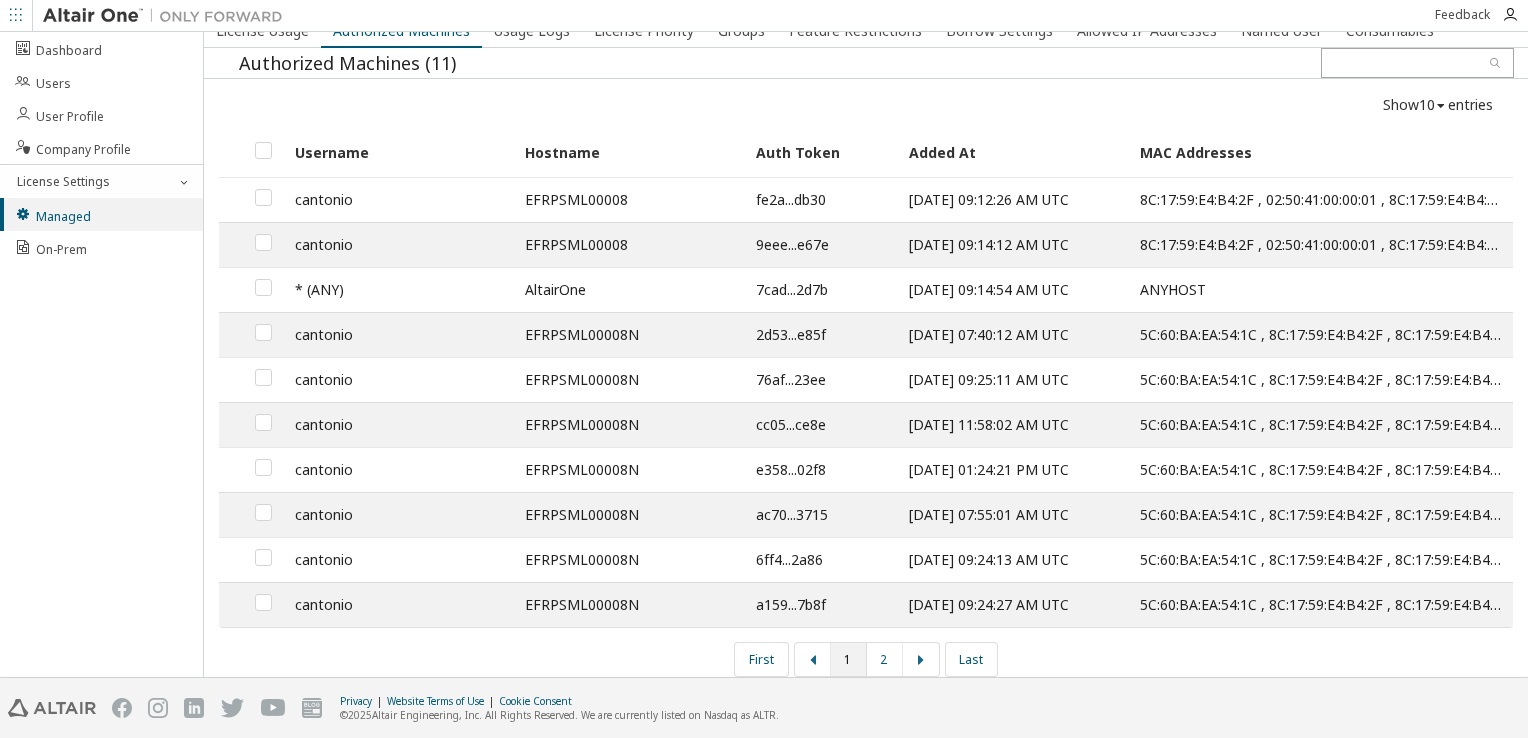 scroll, scrollTop: 28, scrollLeft: 0, axis: vertical 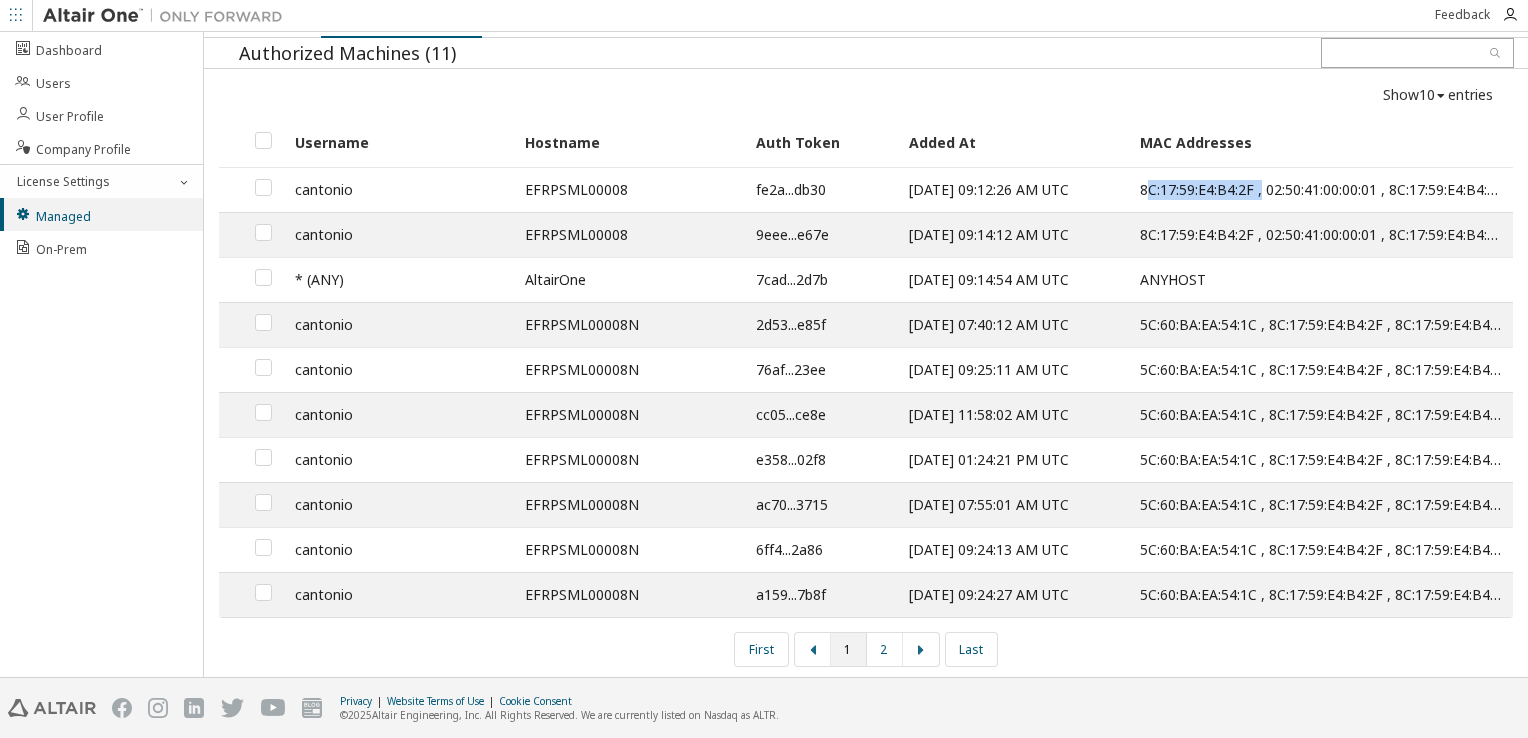 drag, startPoint x: 1136, startPoint y: 188, endPoint x: 1255, endPoint y: 184, distance: 119.06721 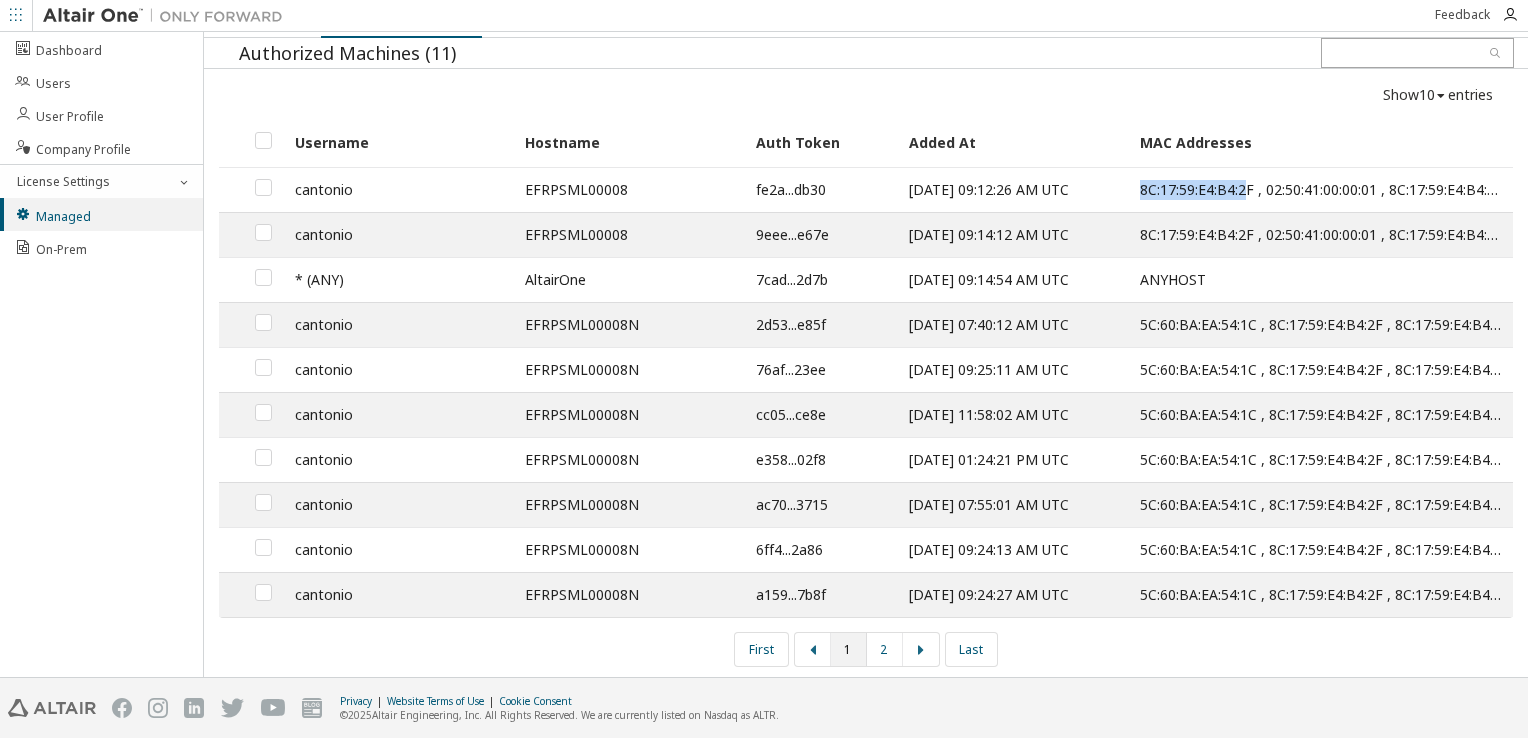 drag, startPoint x: 1255, startPoint y: 184, endPoint x: 1244, endPoint y: 186, distance: 11.18034 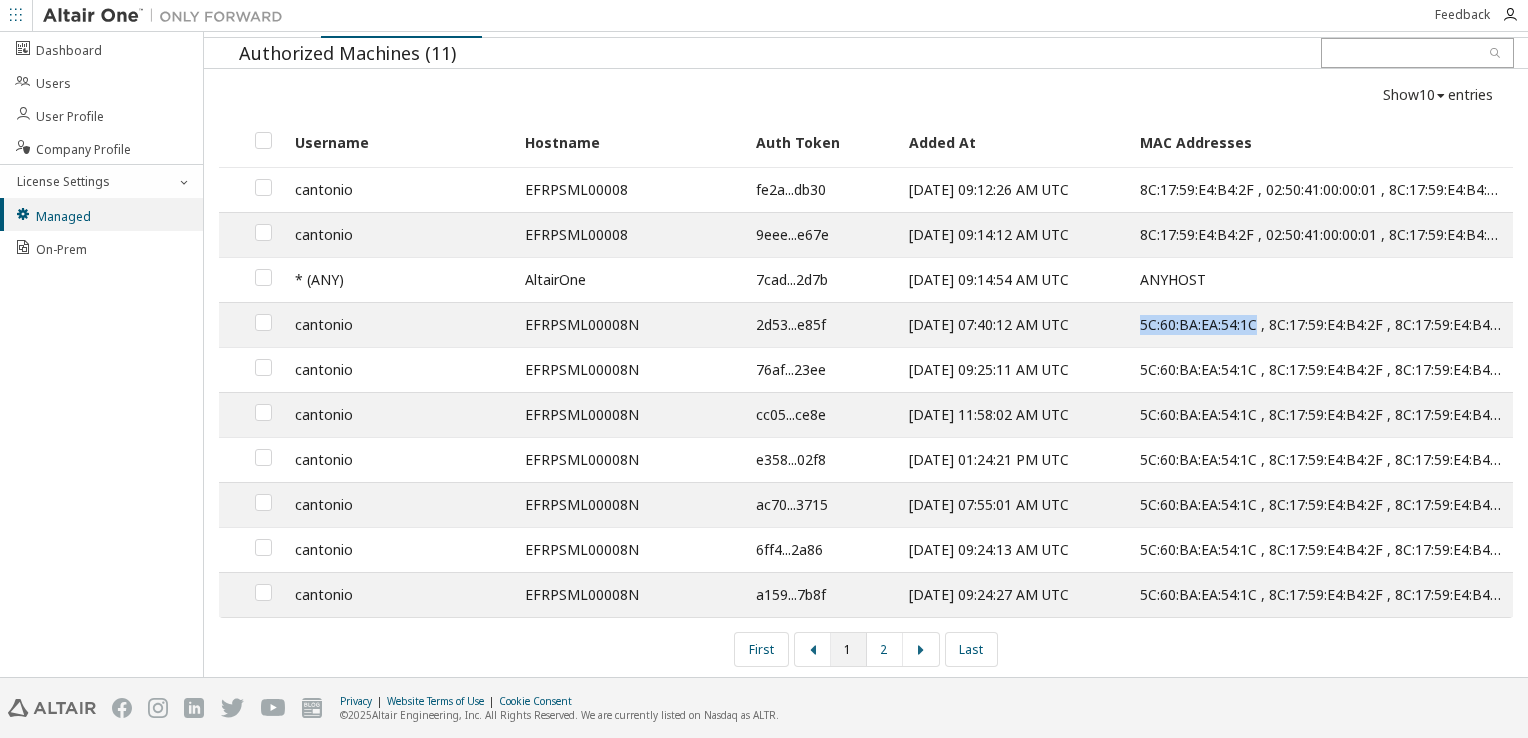 drag, startPoint x: 1132, startPoint y: 326, endPoint x: 1250, endPoint y: 322, distance: 118.06778 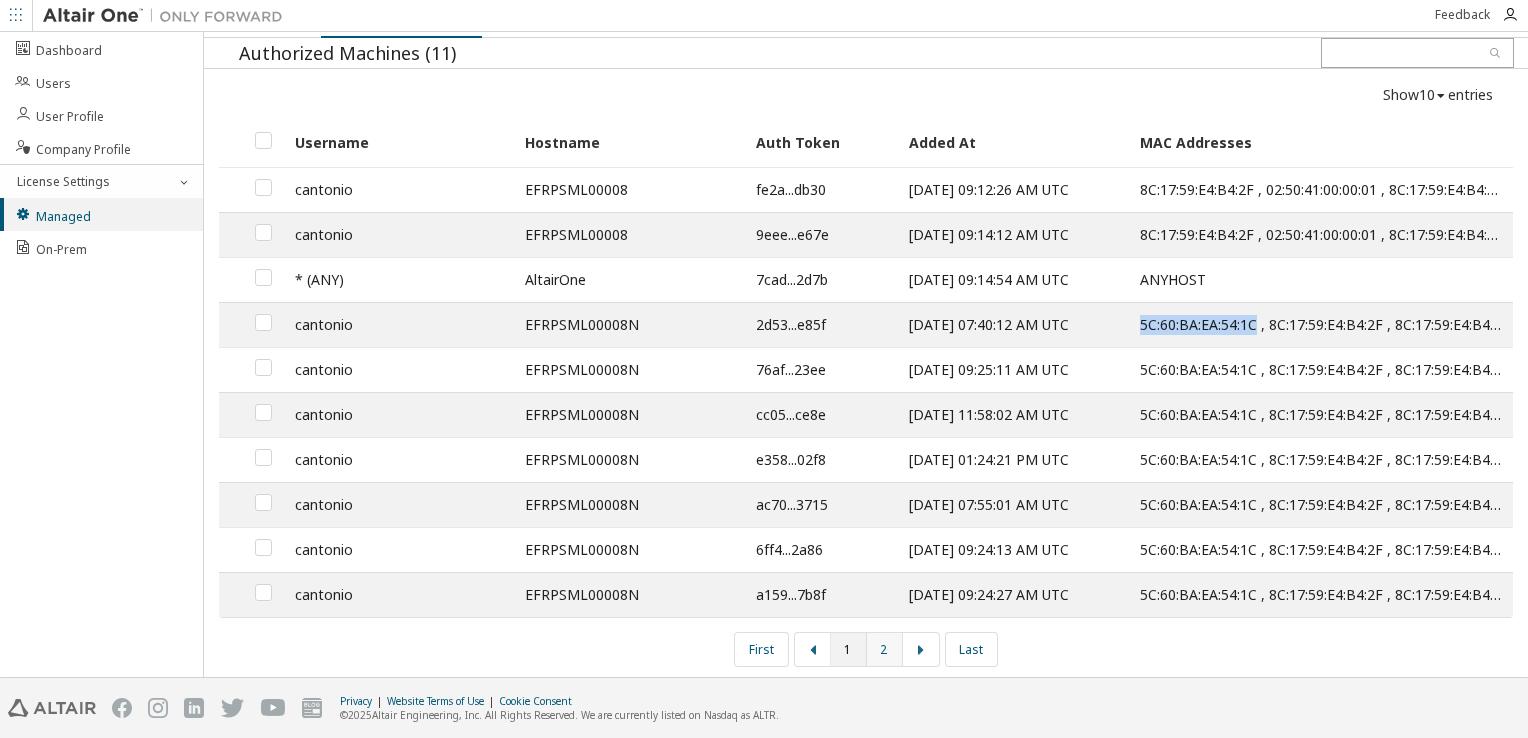 click on "2" at bounding box center (885, 649) 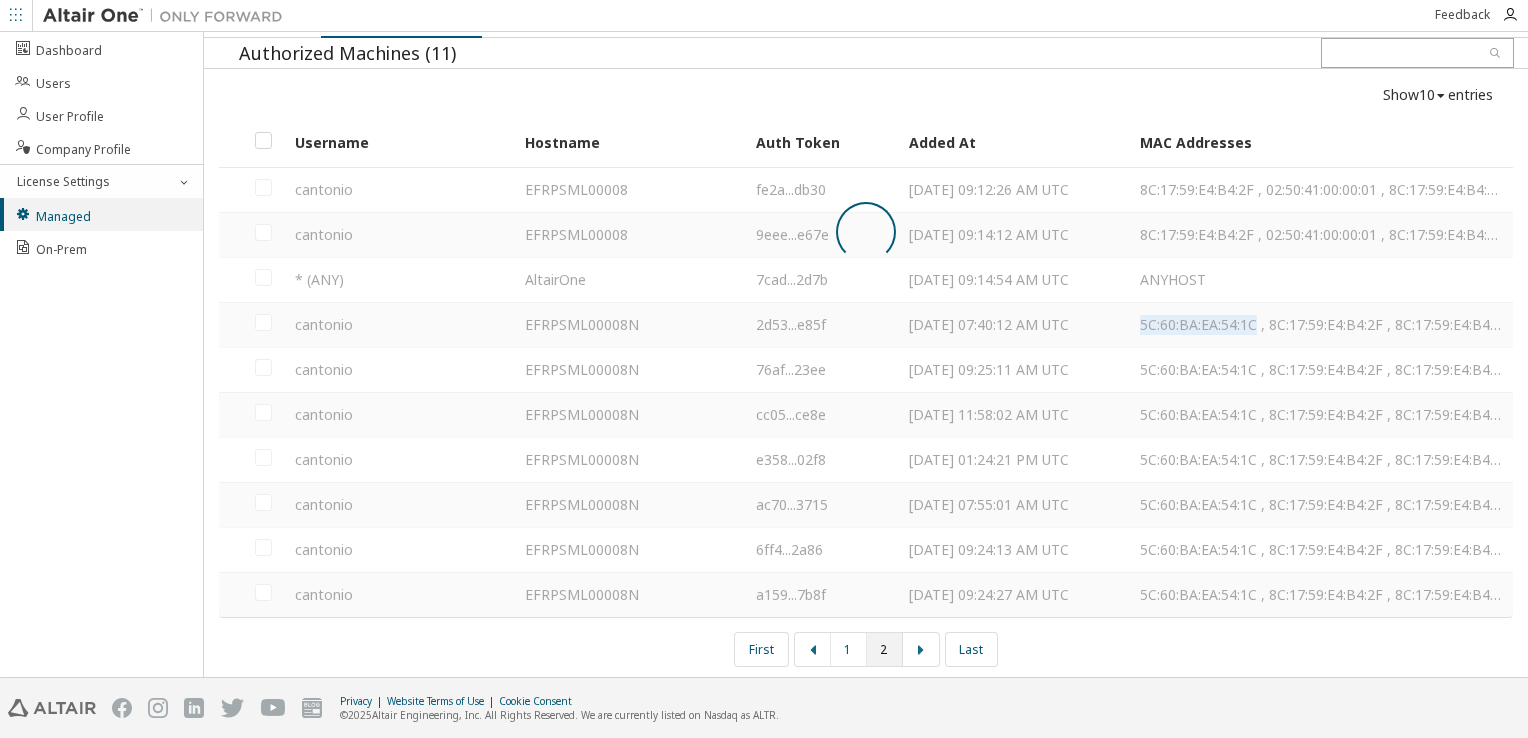 scroll, scrollTop: 0, scrollLeft: 0, axis: both 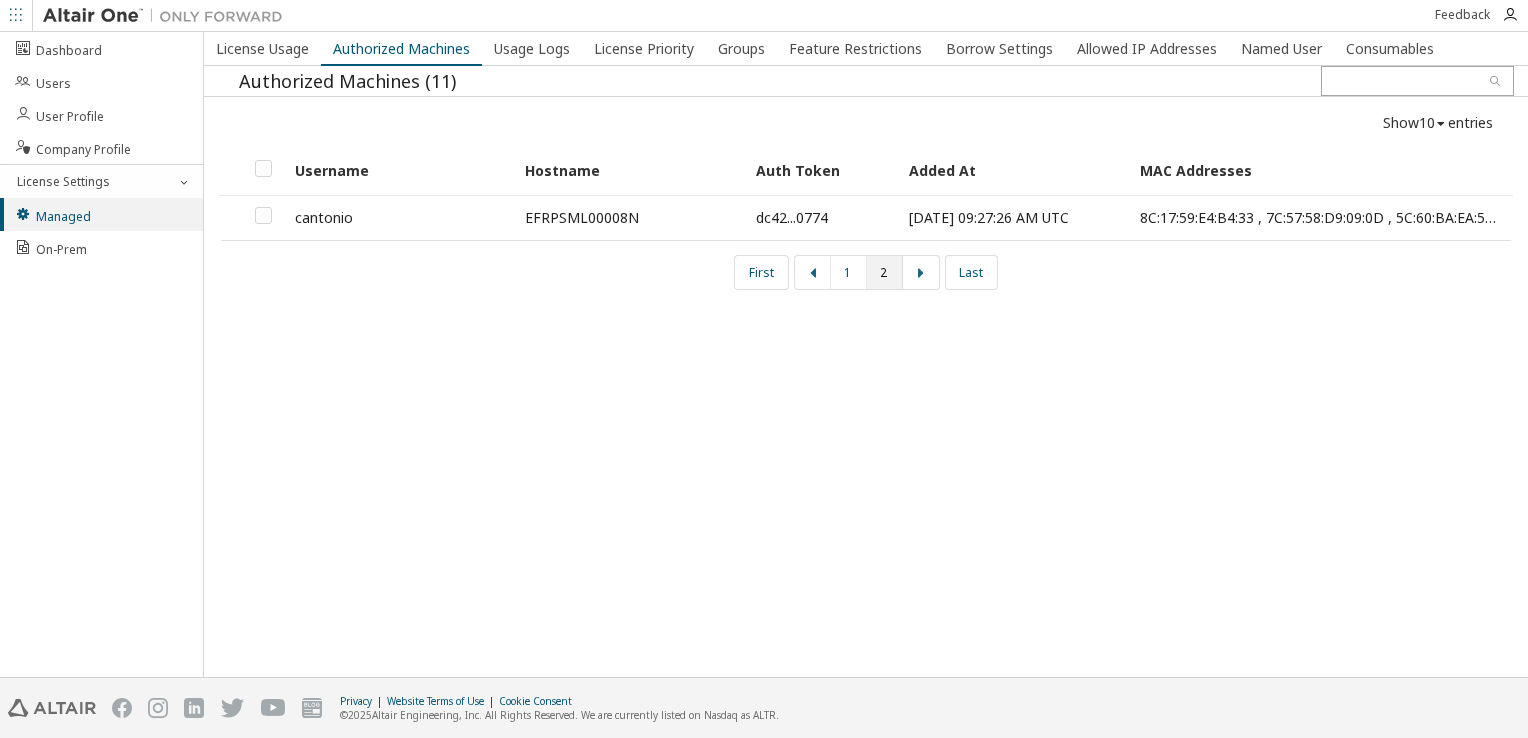 click on "License Usage Authorized Machines Usage Logs License Priority Groups Feature Restrictions Borrow Settings Allowed IP Addresses Named User Consumables Authorized Machines (11) Show  10 10 30 50 100 entries Username Hostname Auth Token Added At MAC Addresses cantonio EFRPSML00008N dc42...0774 2025-07-01 09:27:26 AM UTC 8C:17:59:E4:B4:33 , 7C:57:58:D9:09:0D , 5C:60:BA:EA:54:1C , 8C:17:59:E4:B4:2F First 1 2 Last" at bounding box center (866, 354) 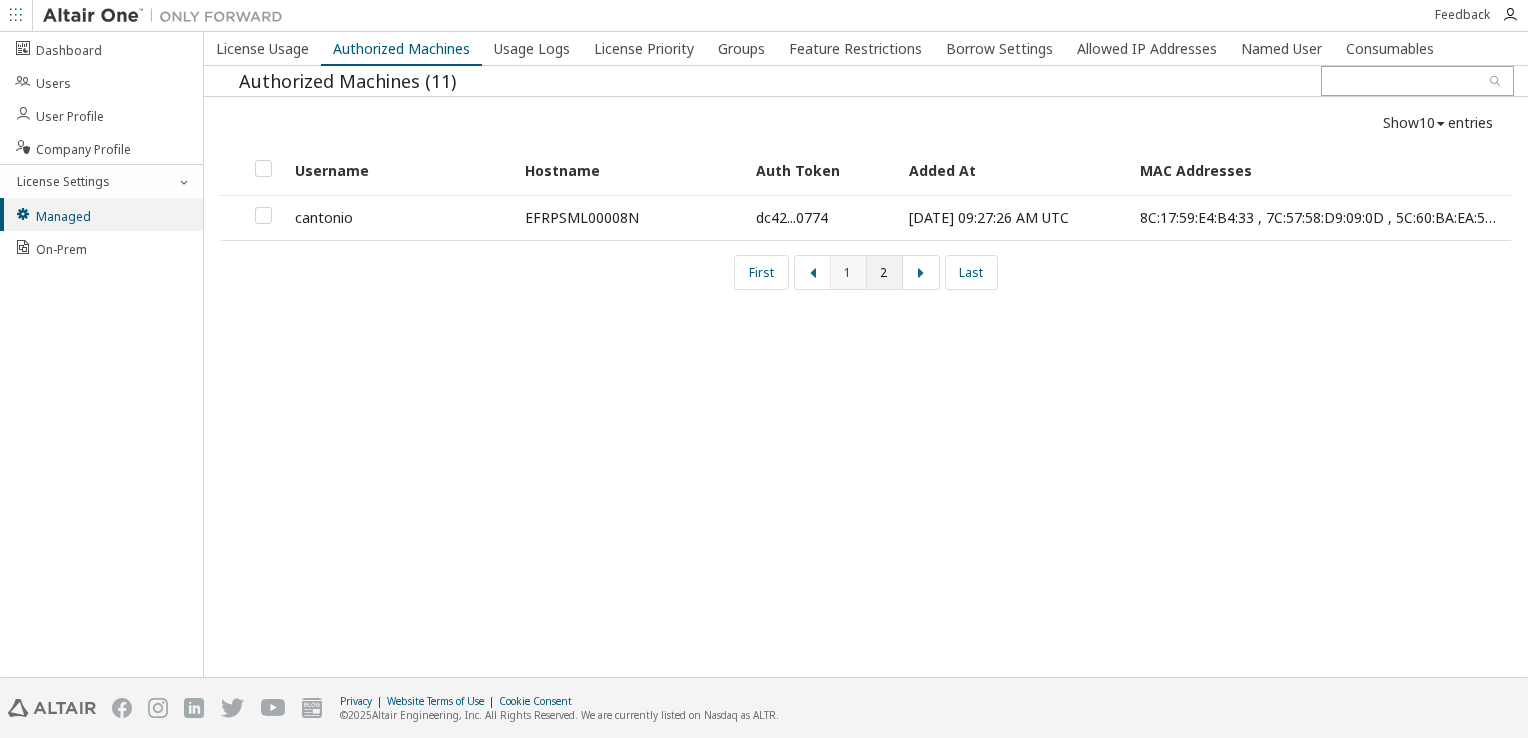 click on "1" at bounding box center (849, 272) 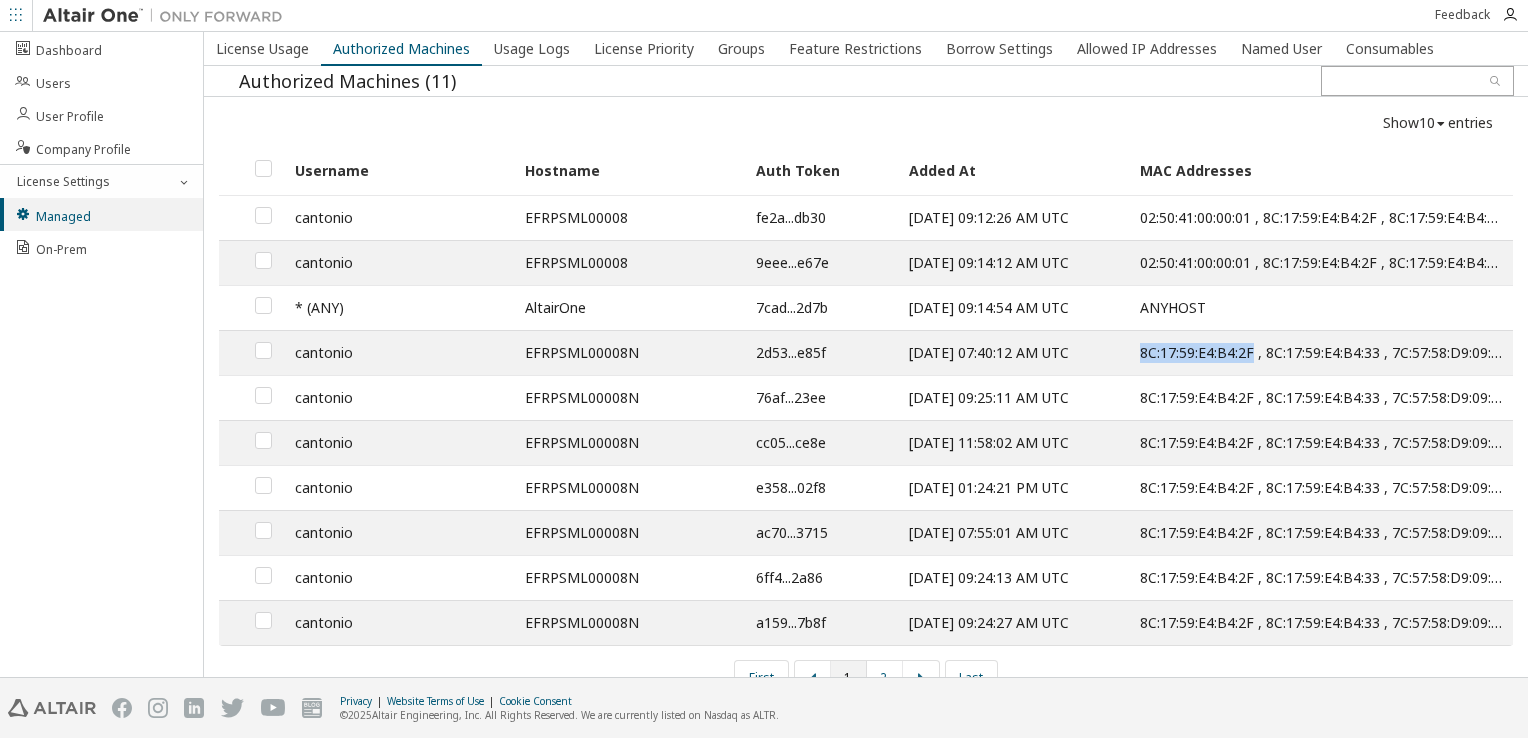 drag, startPoint x: 1132, startPoint y: 348, endPoint x: 1248, endPoint y: 350, distance: 116.01724 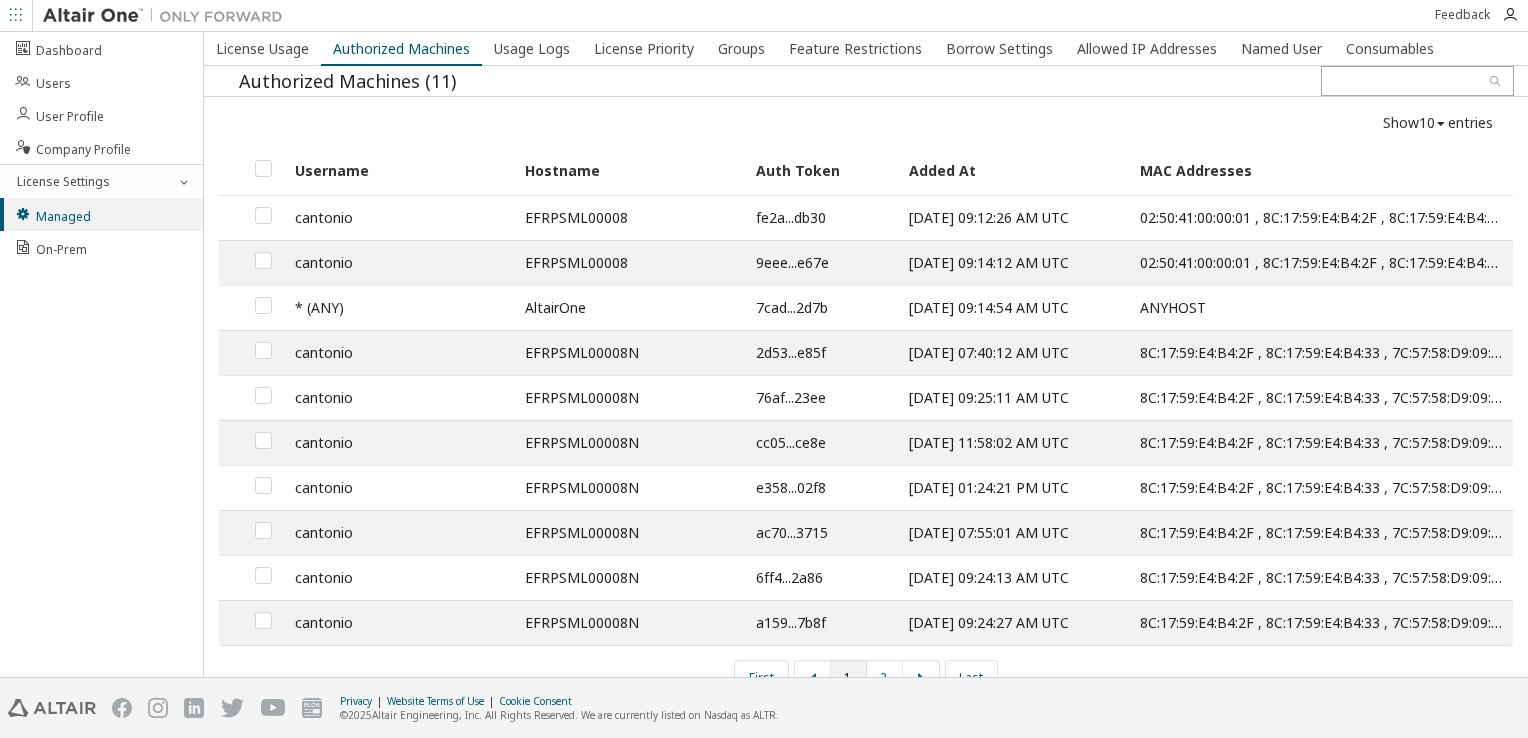 drag, startPoint x: 1248, startPoint y: 350, endPoint x: 1180, endPoint y: 265, distance: 108.85311 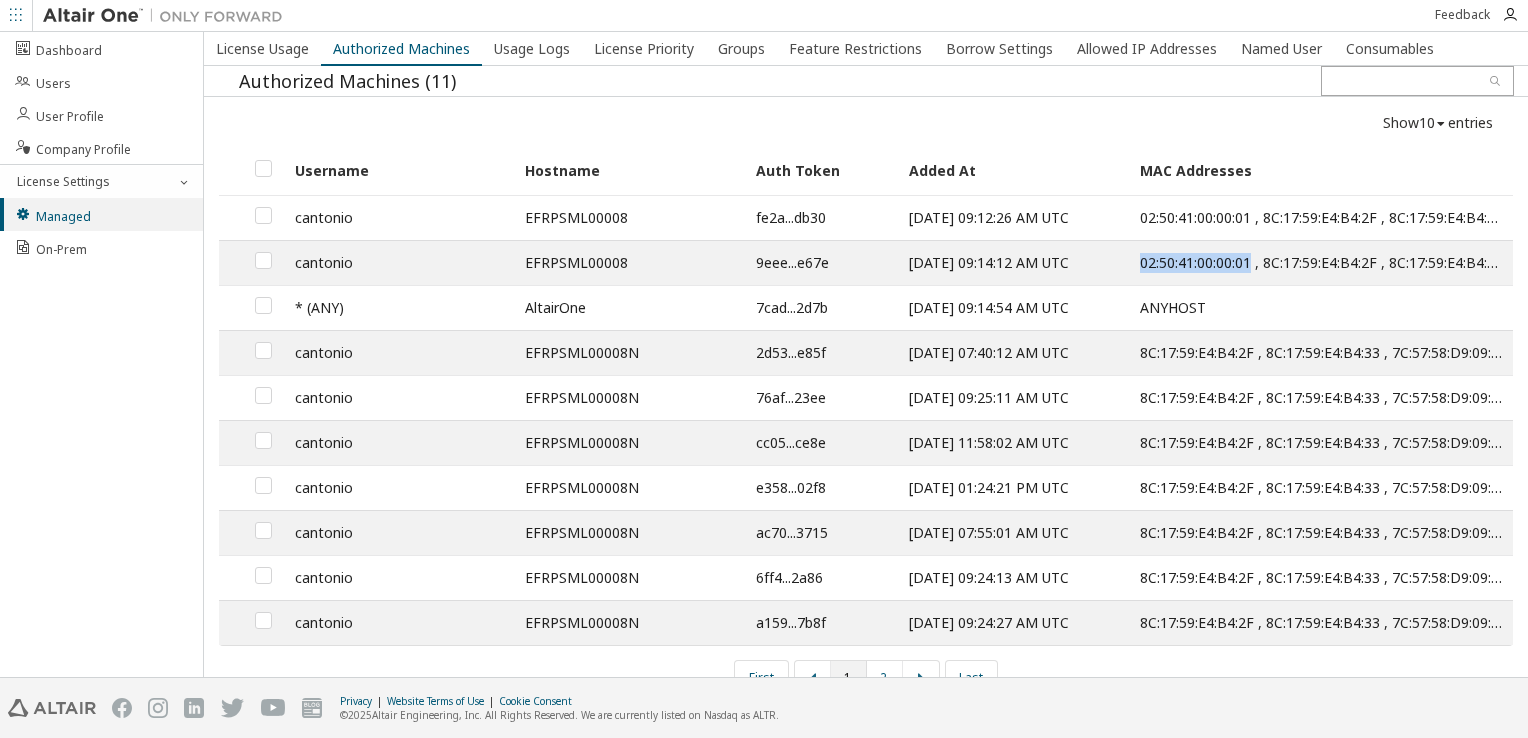 drag, startPoint x: 1248, startPoint y: 264, endPoint x: 1128, endPoint y: 267, distance: 120.03749 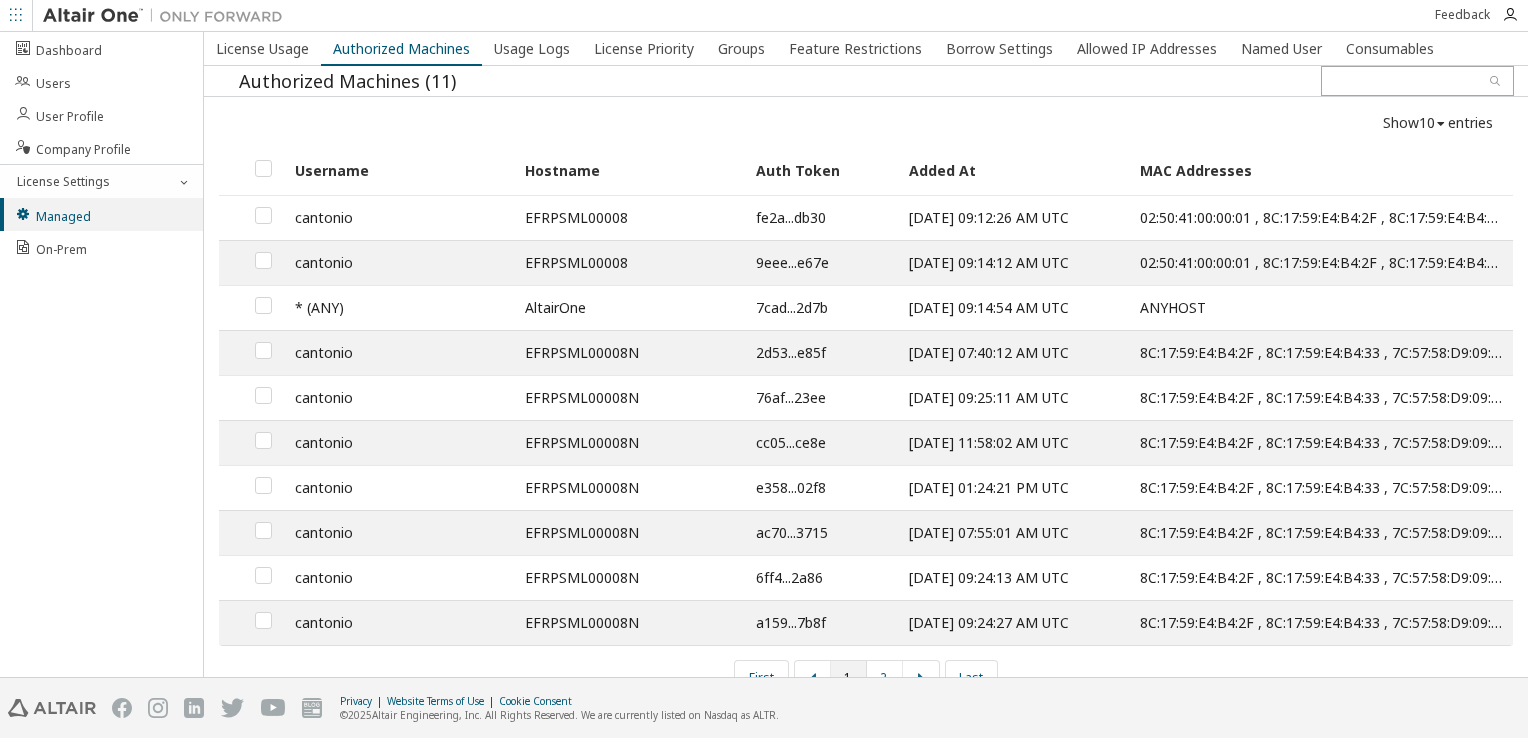 drag, startPoint x: 1128, startPoint y: 267, endPoint x: 1179, endPoint y: 352, distance: 99.12618 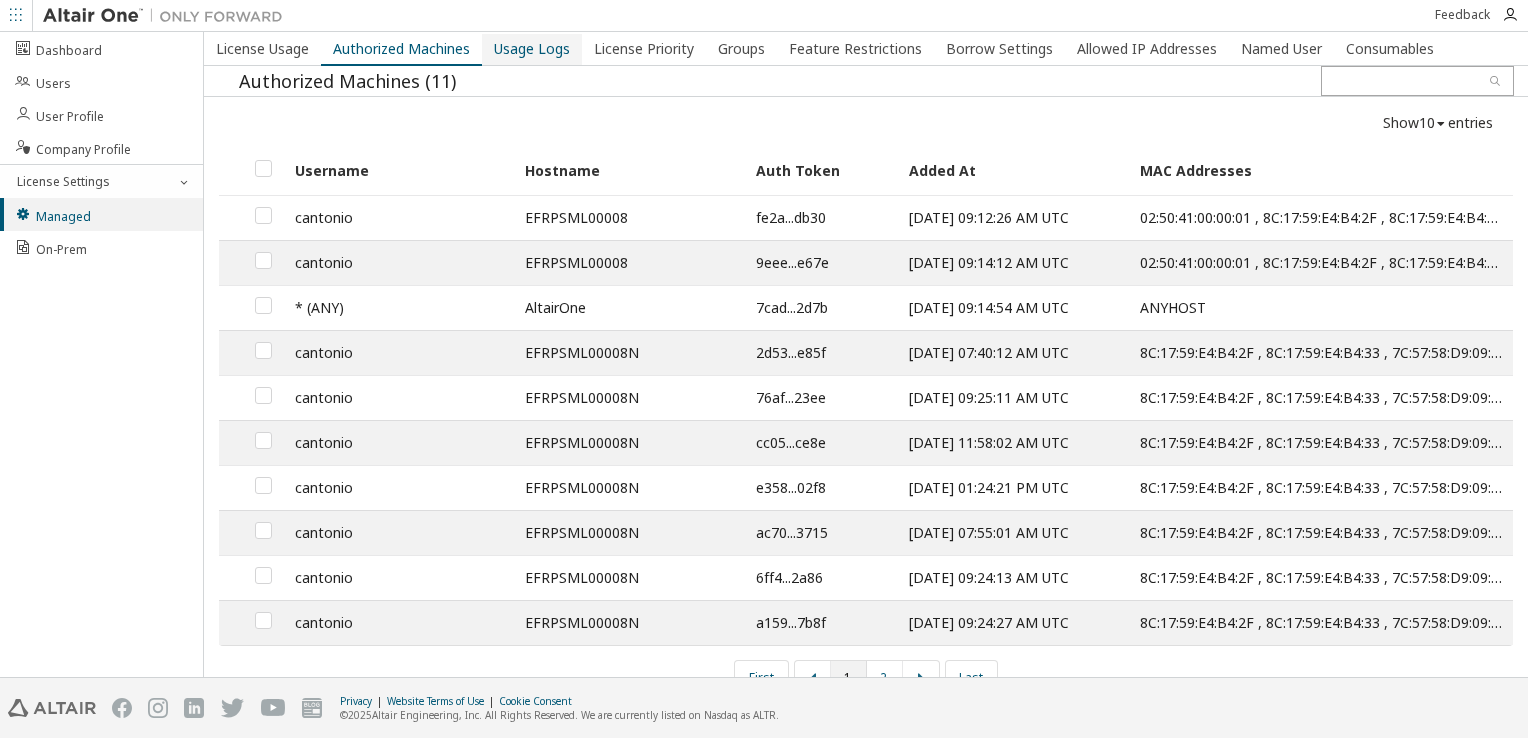 click on "Usage Logs" at bounding box center (532, 49) 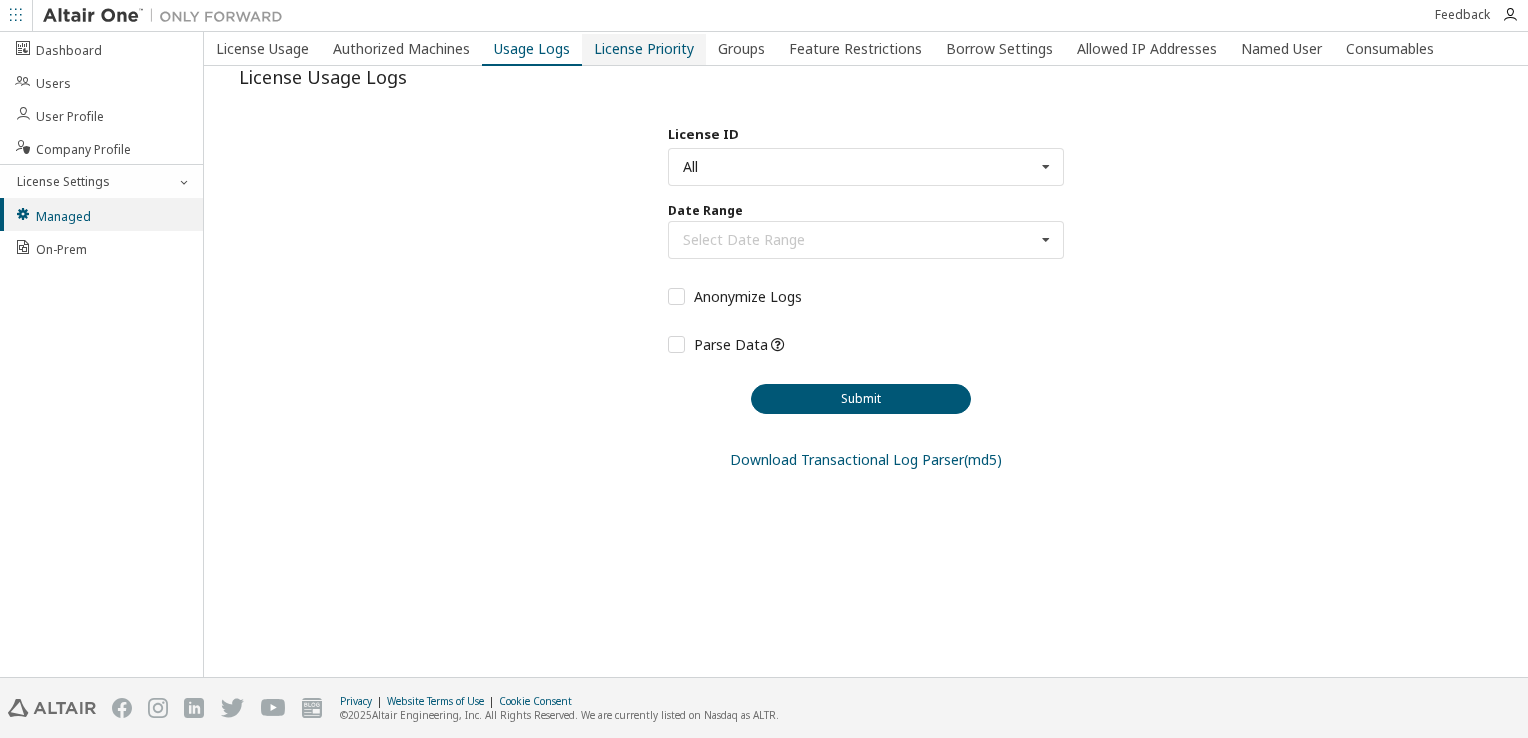 click on "License Priority" at bounding box center [644, 49] 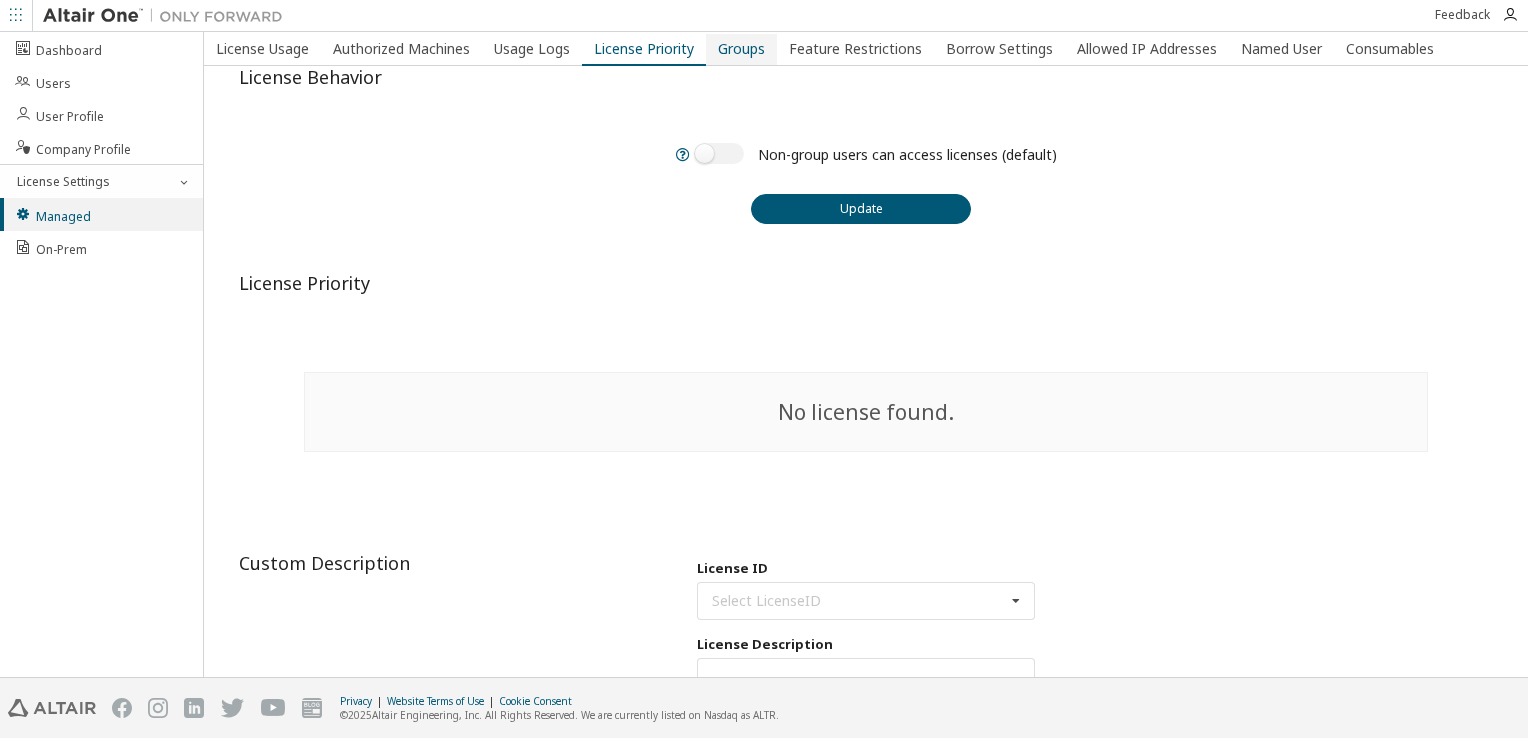 click on "Groups" at bounding box center (741, 49) 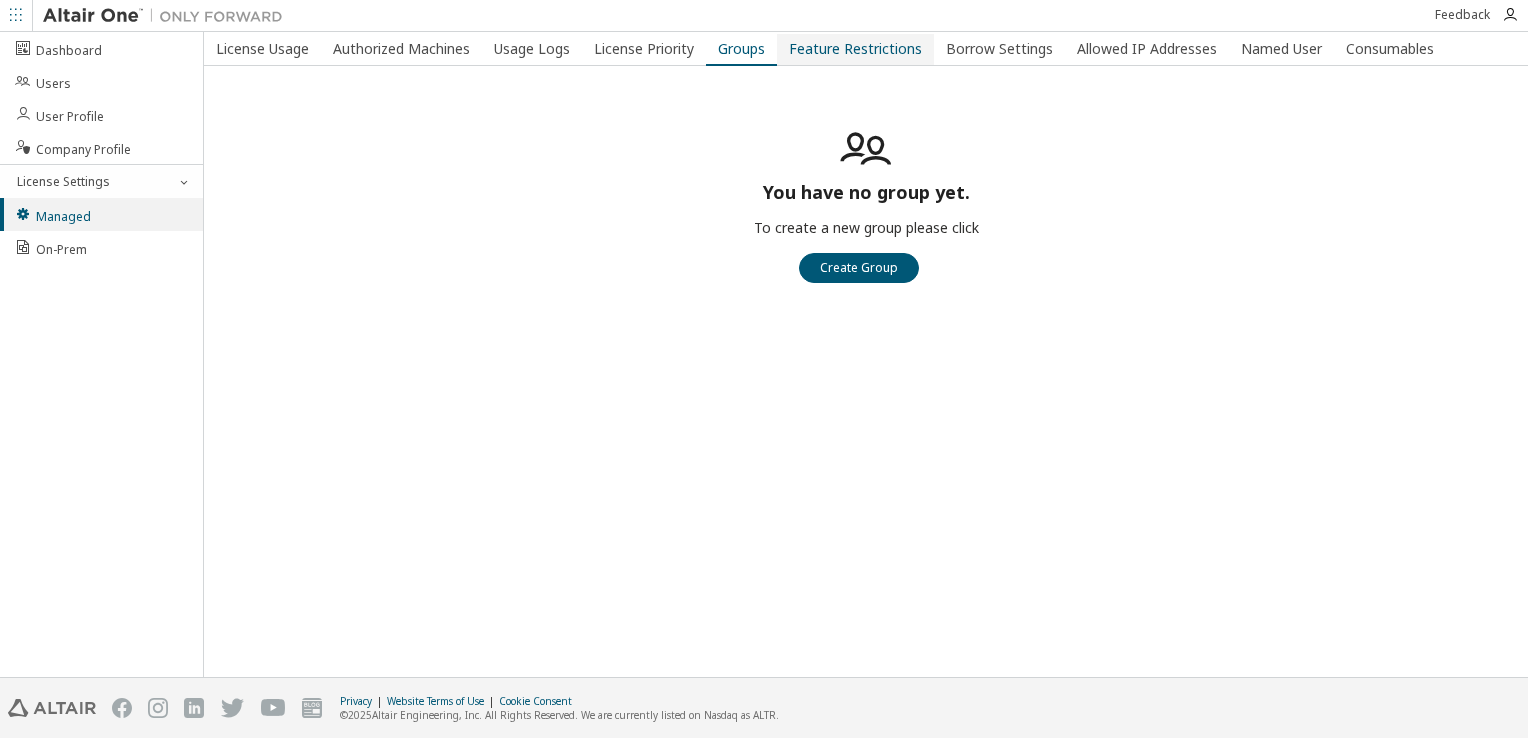 click on "Feature Restrictions" at bounding box center (855, 49) 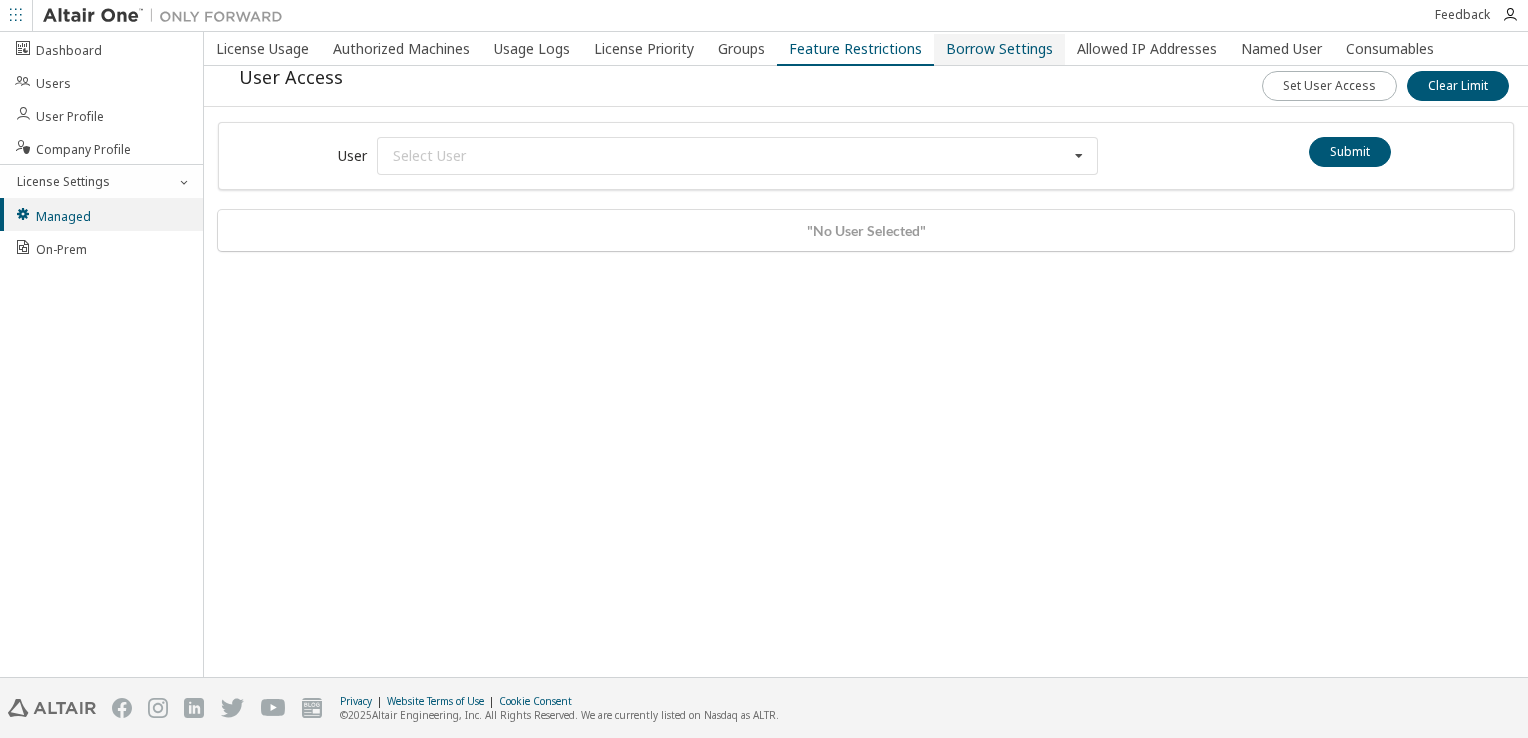 click on "Borrow Settings" at bounding box center (999, 49) 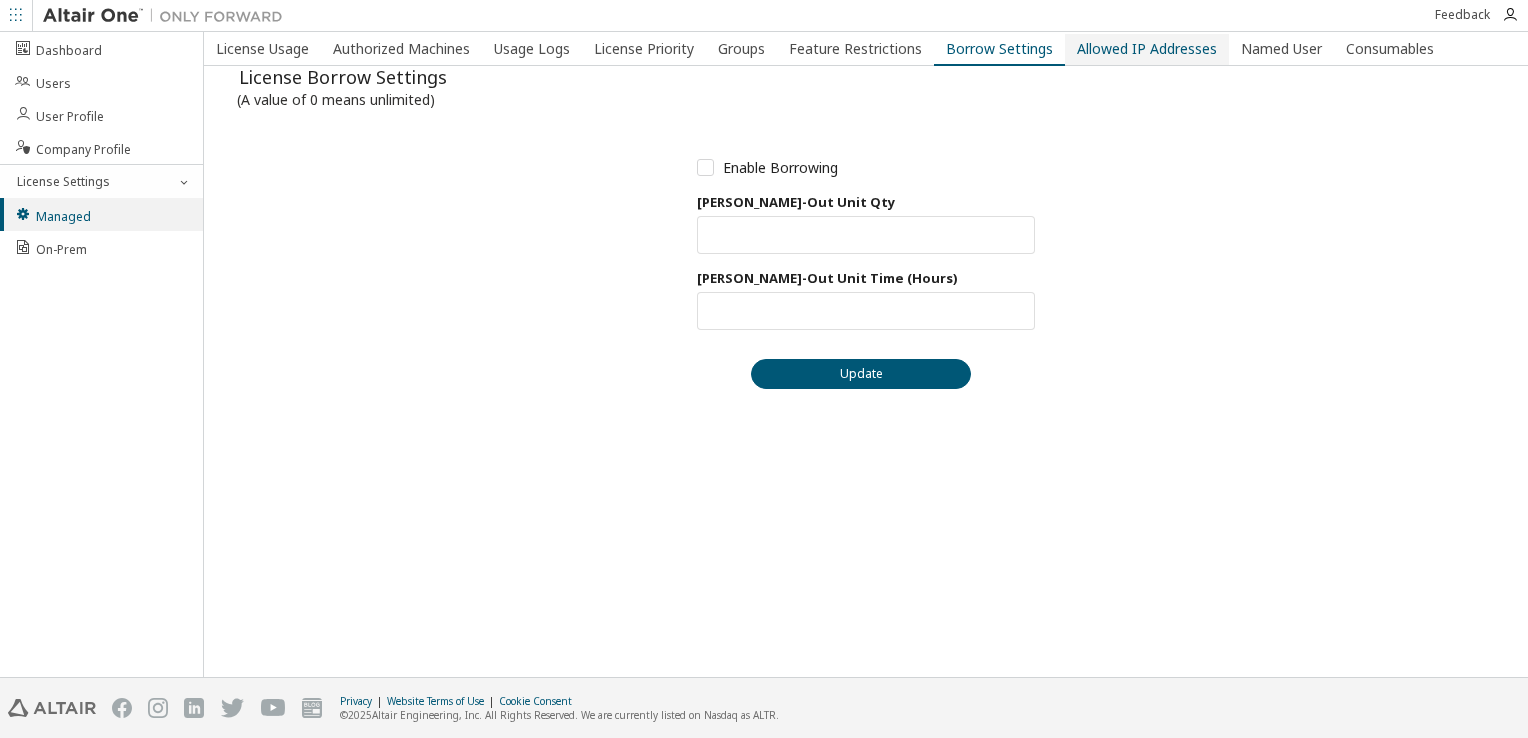 click on "Allowed IP Addresses" at bounding box center (1147, 49) 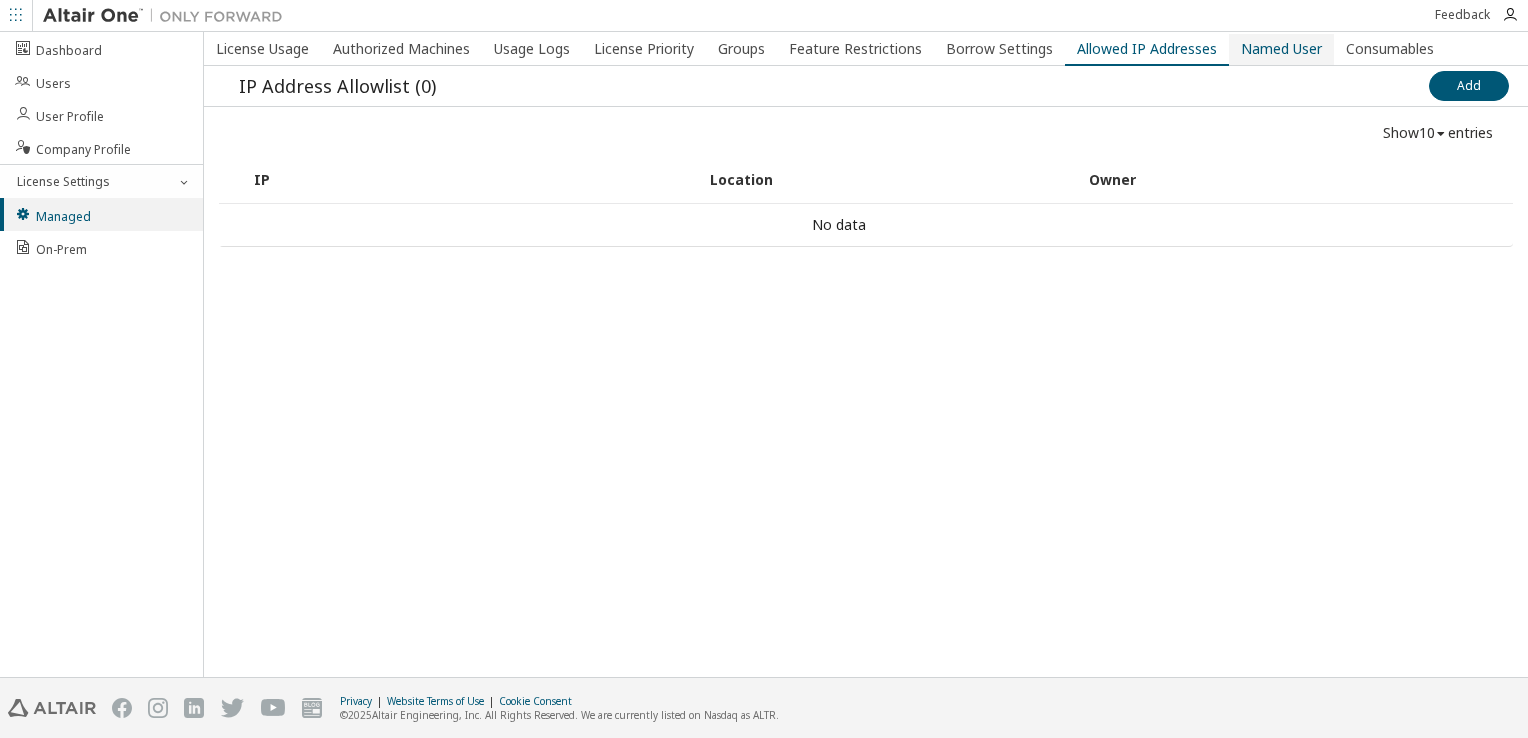 click on "Named User" at bounding box center [1281, 49] 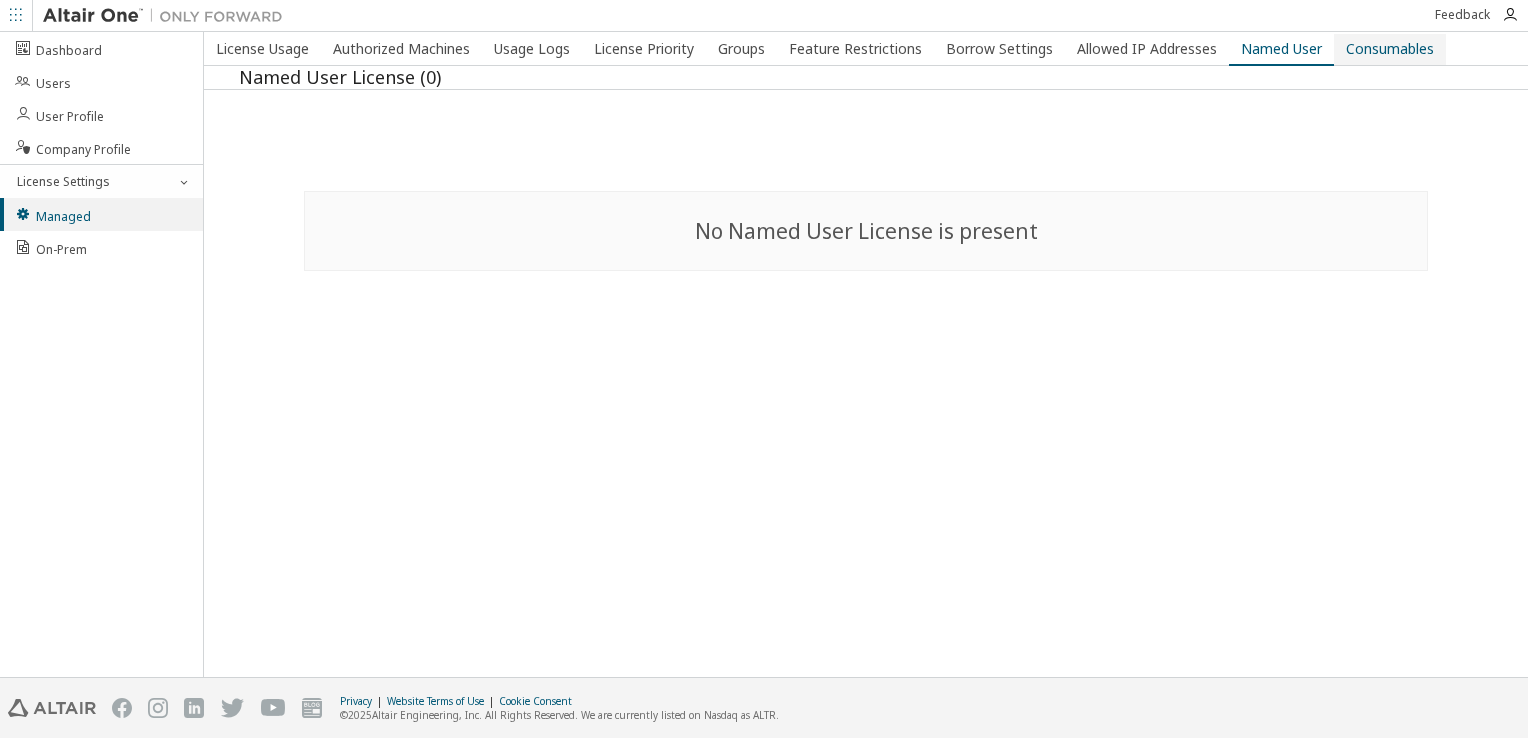 click on "Consumables" at bounding box center [1390, 49] 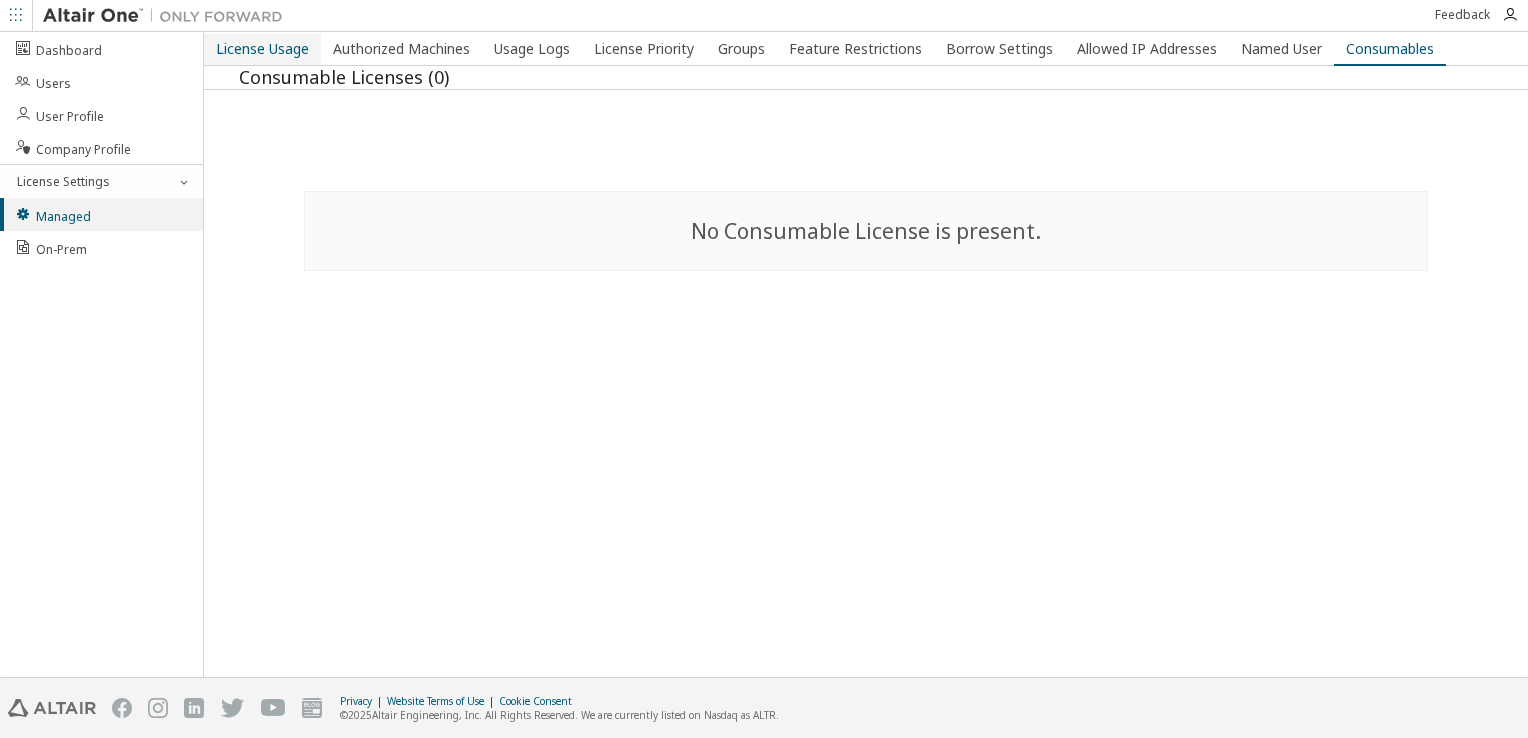 click on "License Usage" at bounding box center [262, 49] 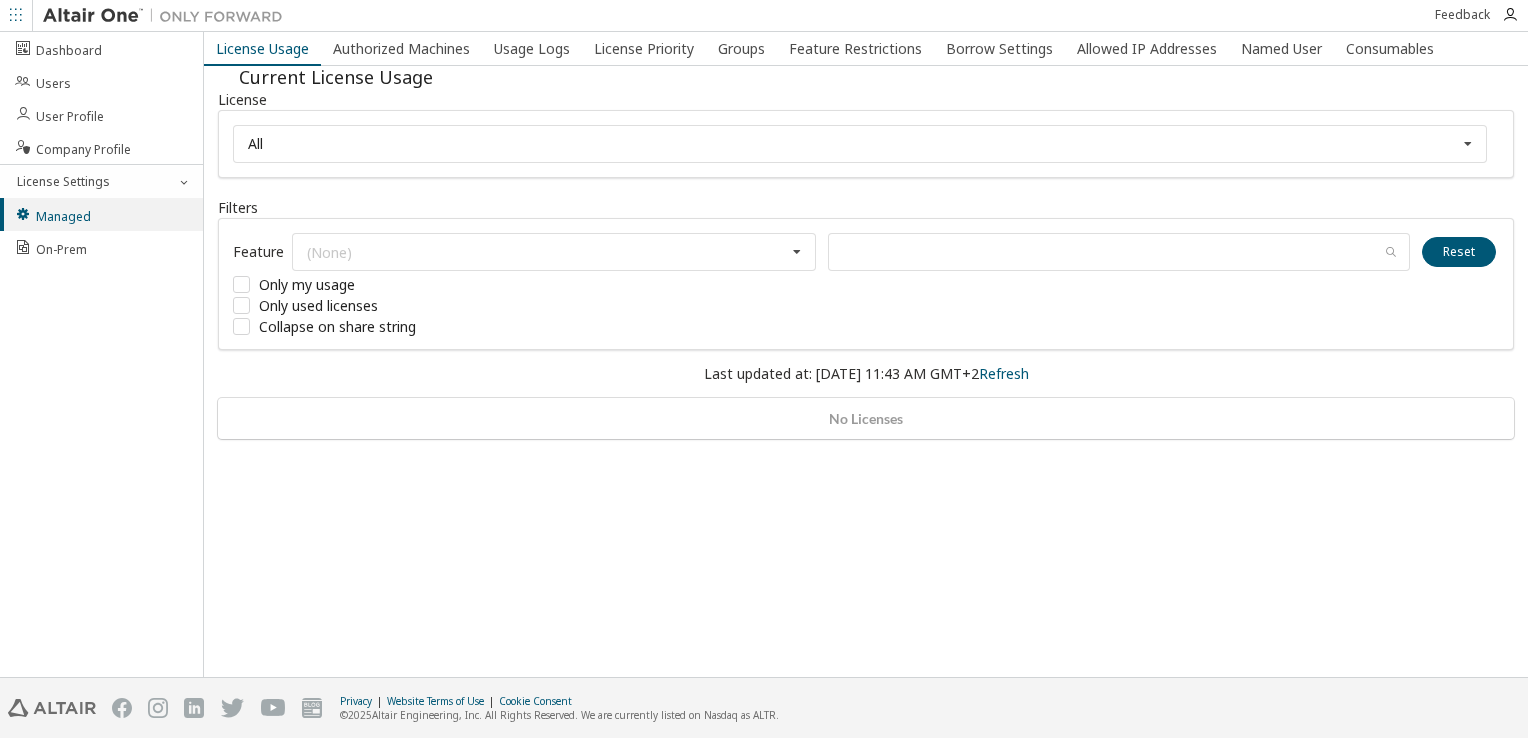 click on "Dashboard Users User Profile Company Profile License Settings Managed On-Prem" at bounding box center [102, 354] 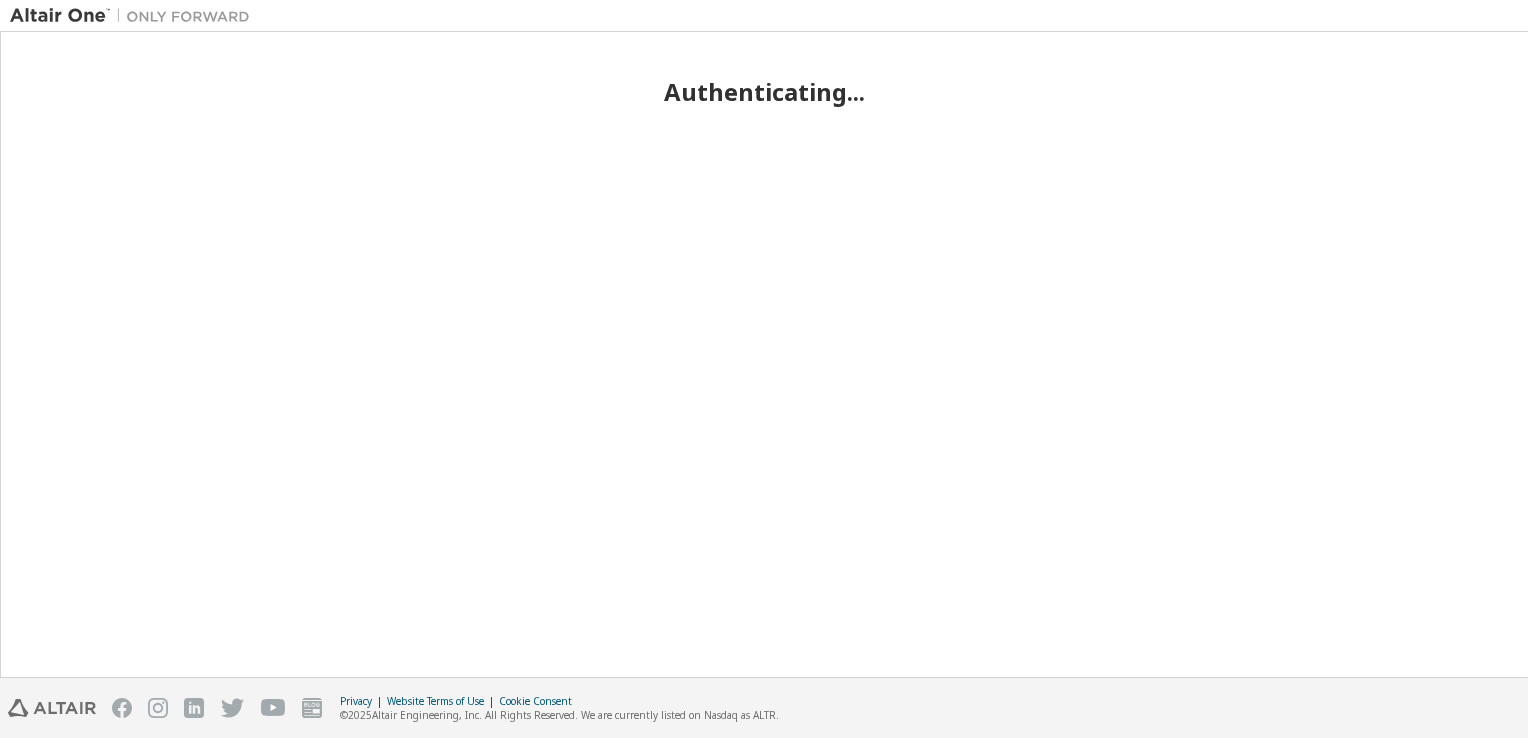 scroll, scrollTop: 0, scrollLeft: 0, axis: both 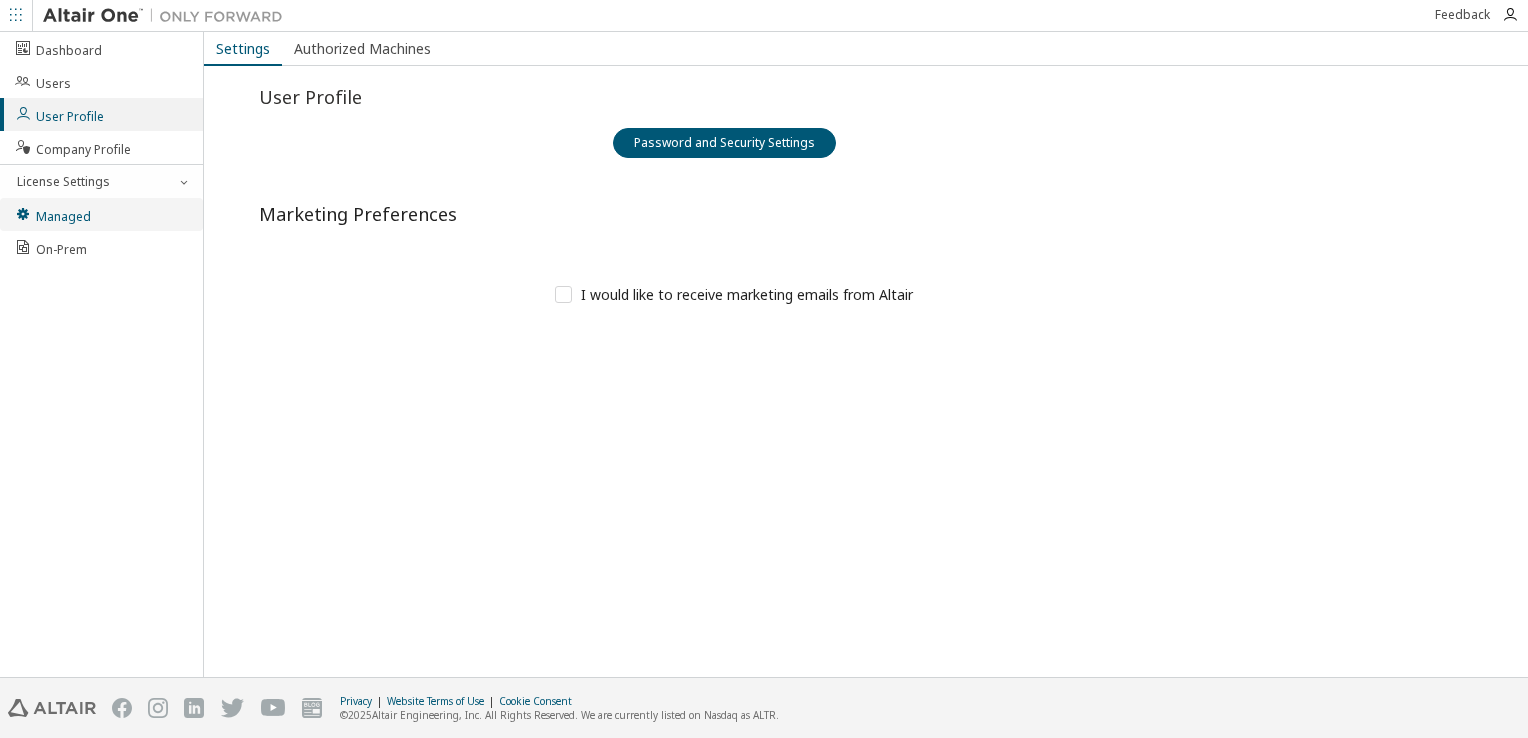 click on "Managed" at bounding box center [52, 214] 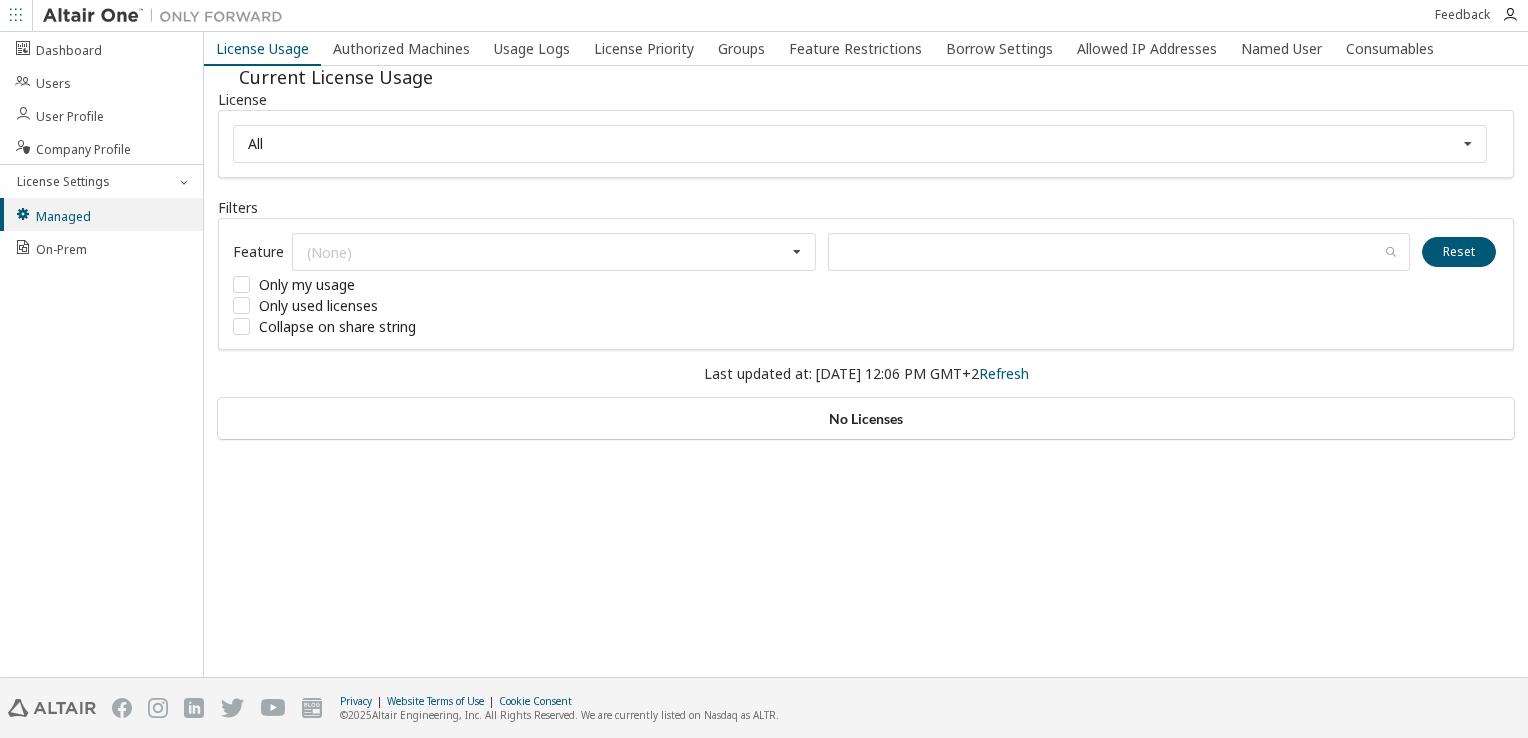 click on "No Licenses" at bounding box center (866, 419) 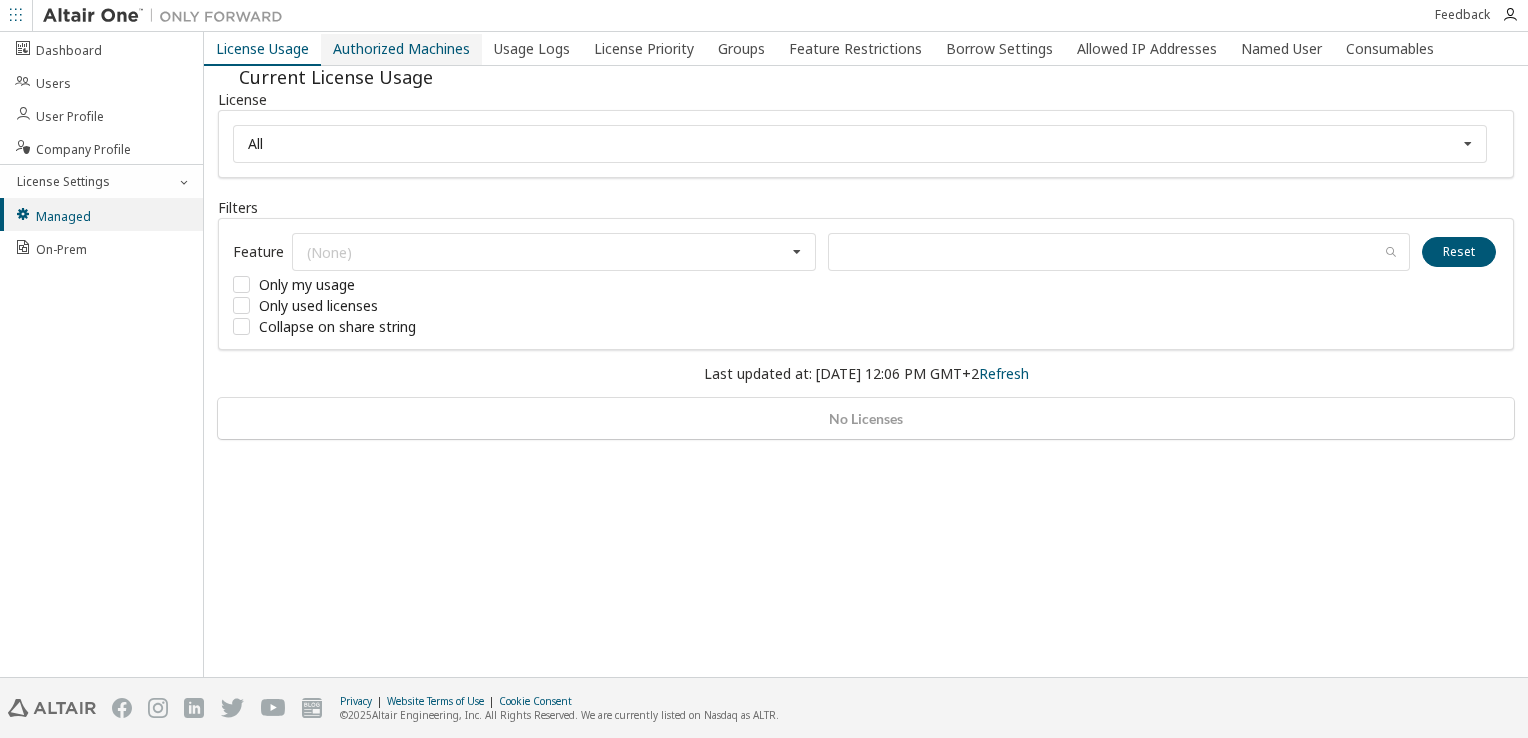 click on "Authorized Machines" at bounding box center (401, 49) 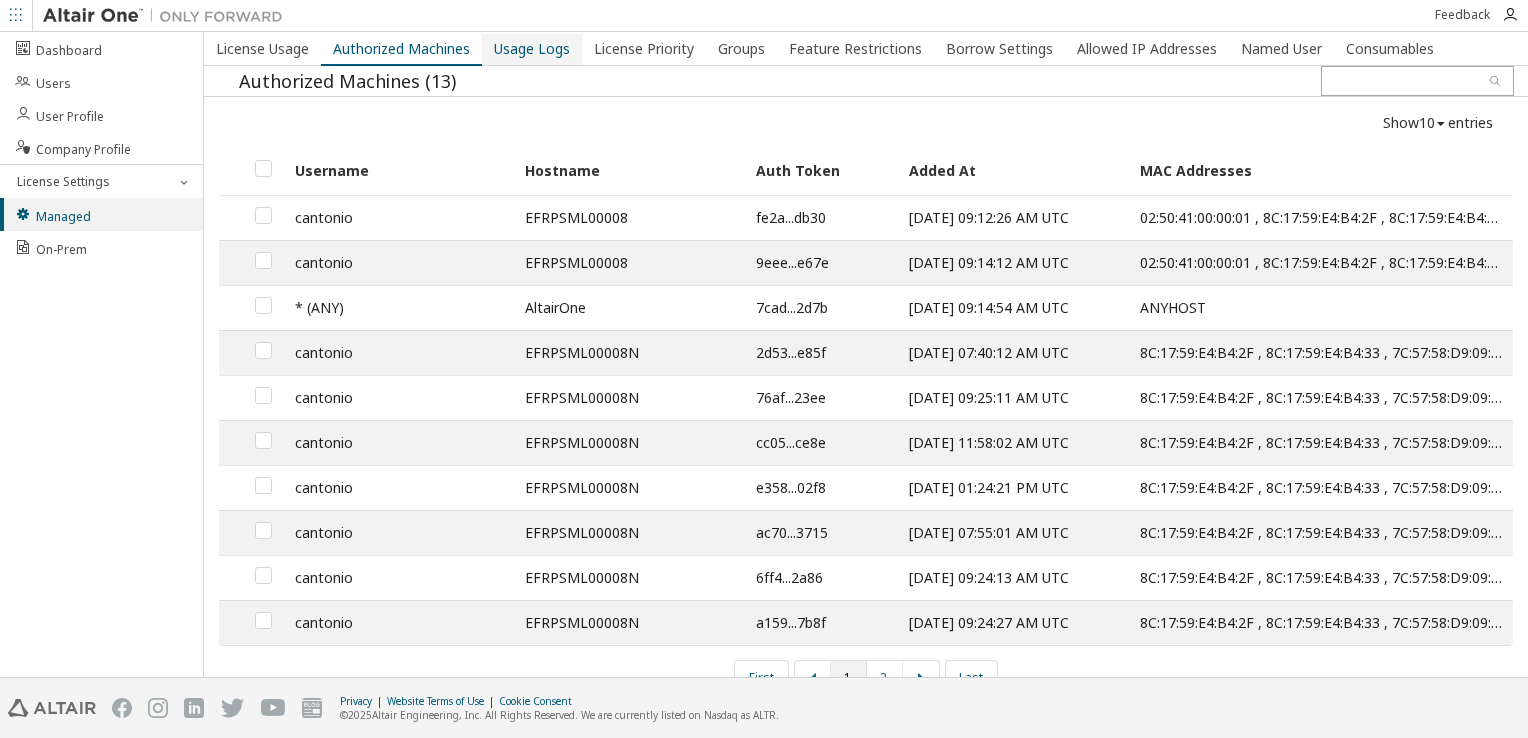 click on "Usage Logs" at bounding box center [532, 49] 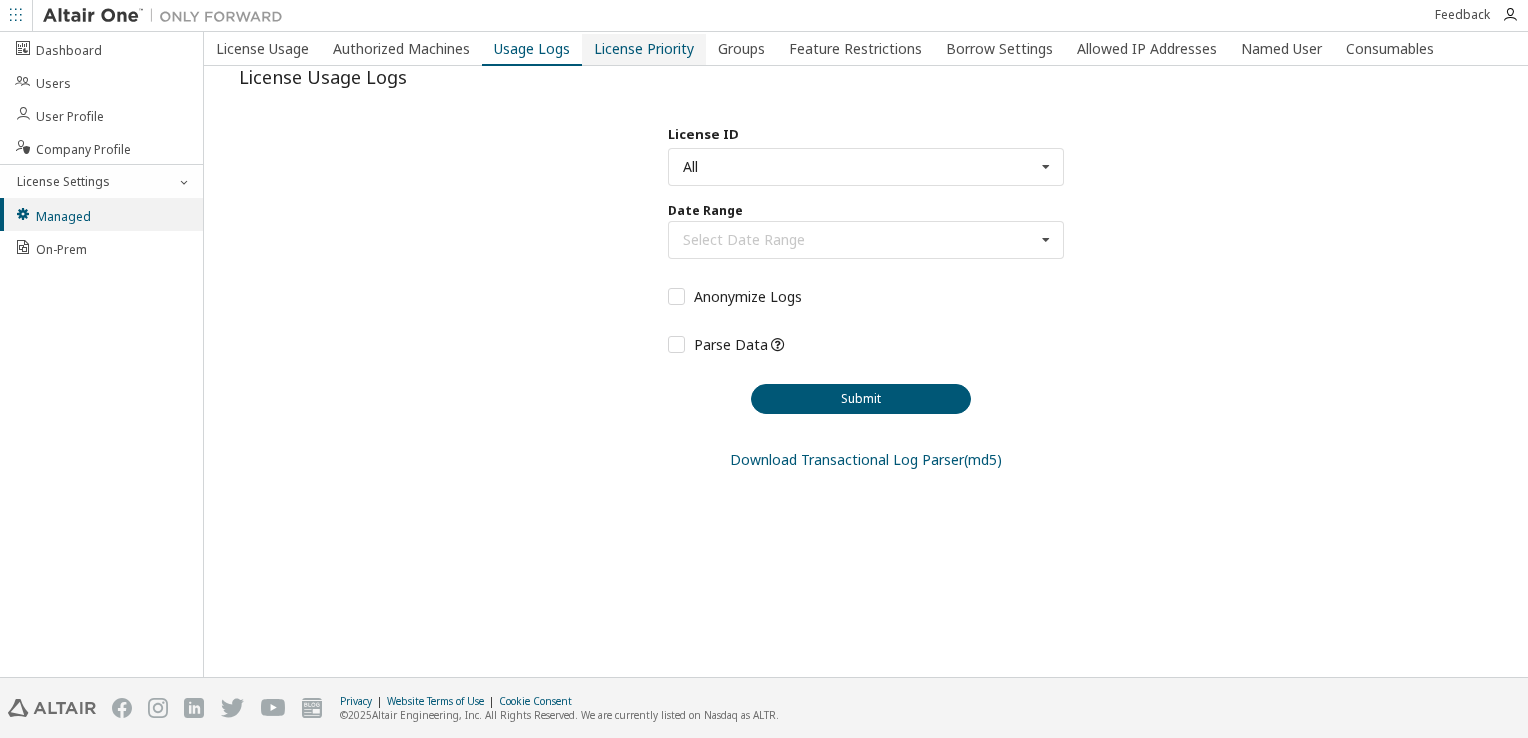 click on "License Priority" at bounding box center [644, 49] 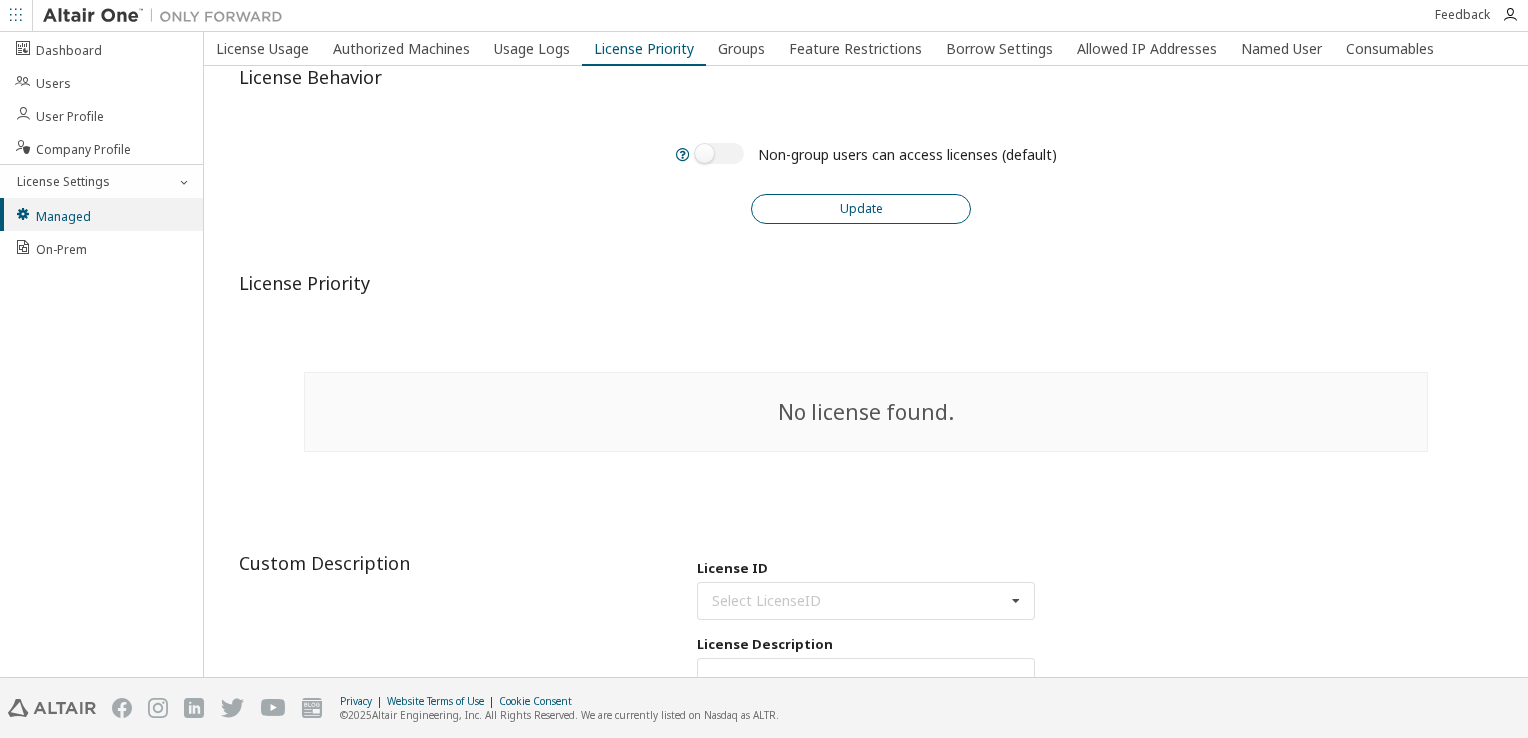 click on "Update" at bounding box center [861, 209] 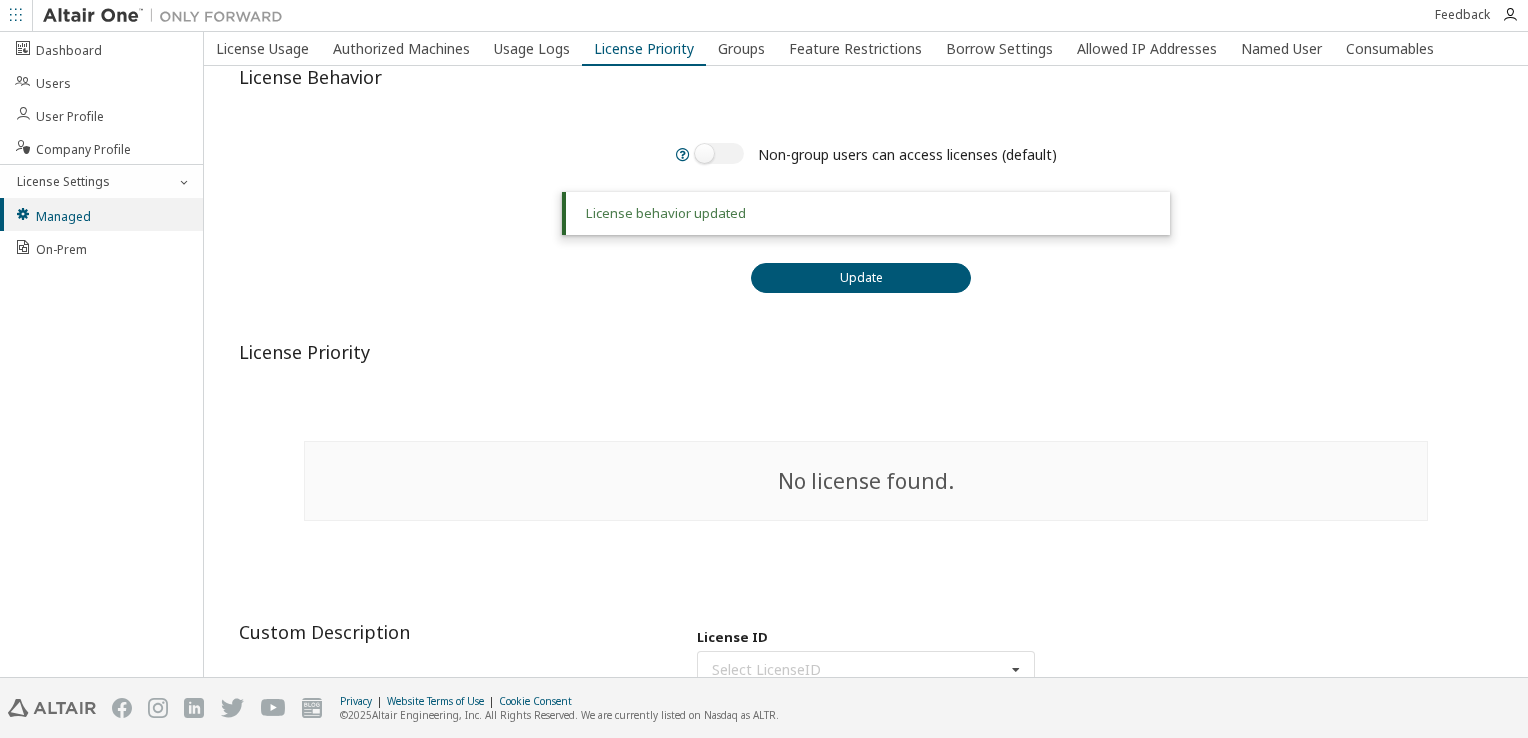 click on "Non-group users can access licenses (default) License behavior updated Update" at bounding box center (866, 215) 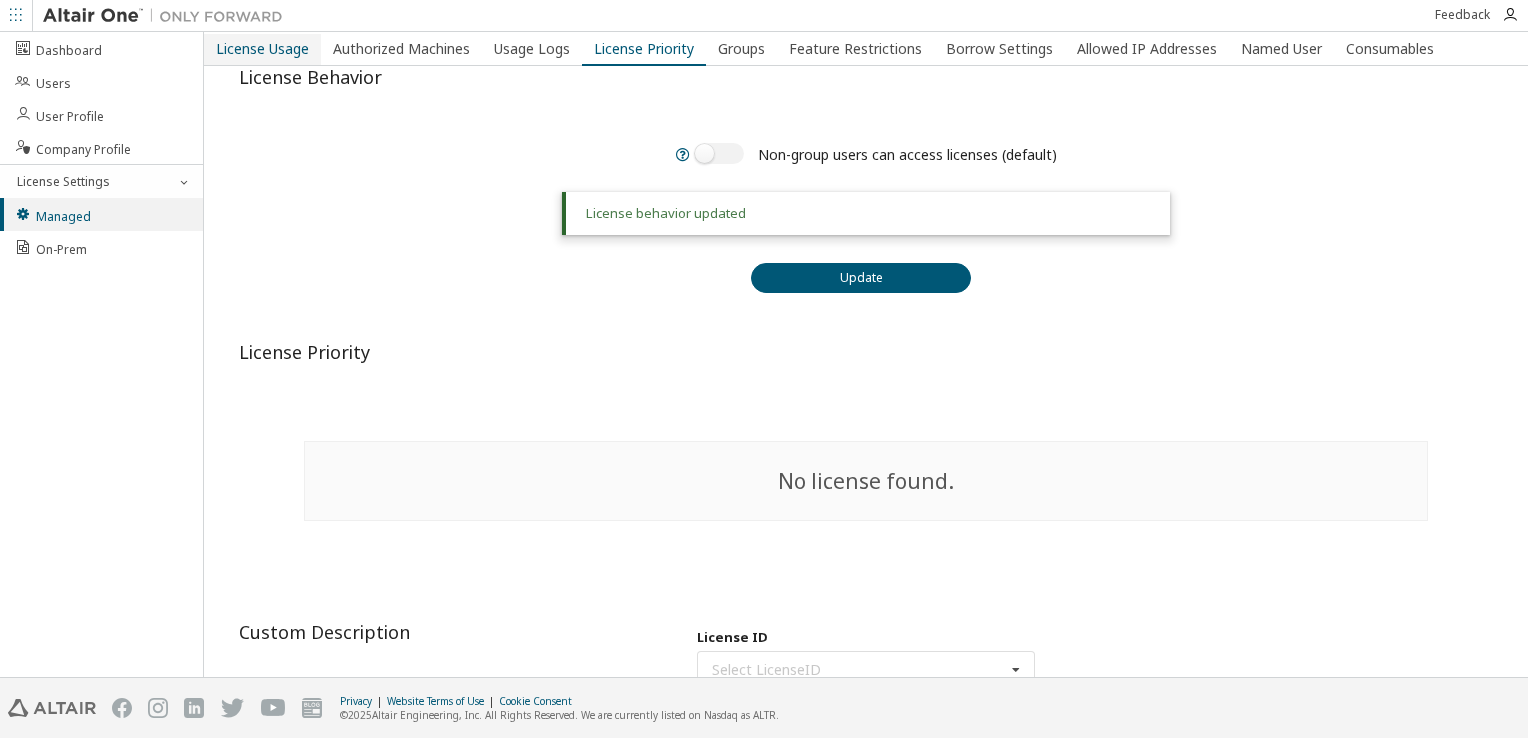 click on "License Usage" at bounding box center [262, 49] 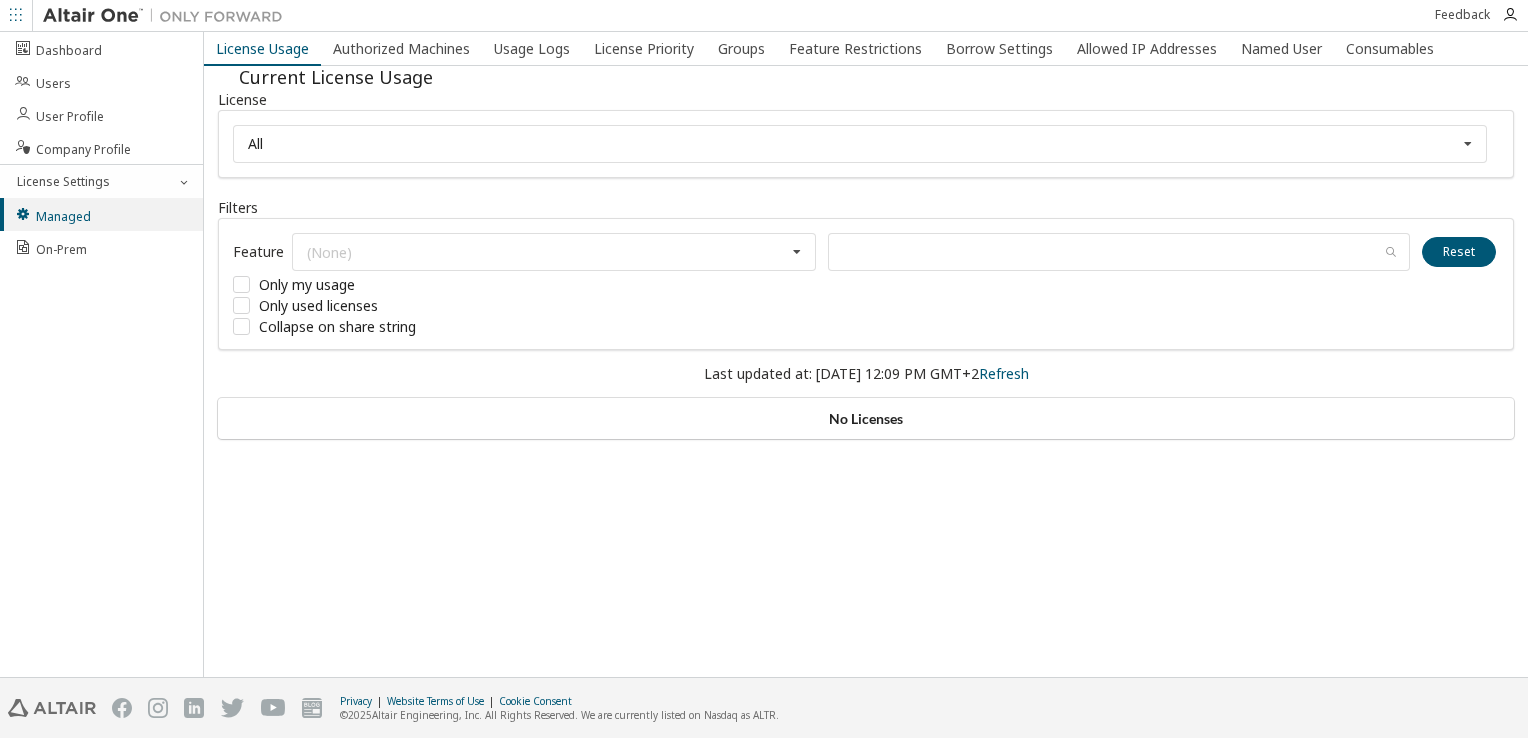 click on "No Licenses" at bounding box center (866, 419) 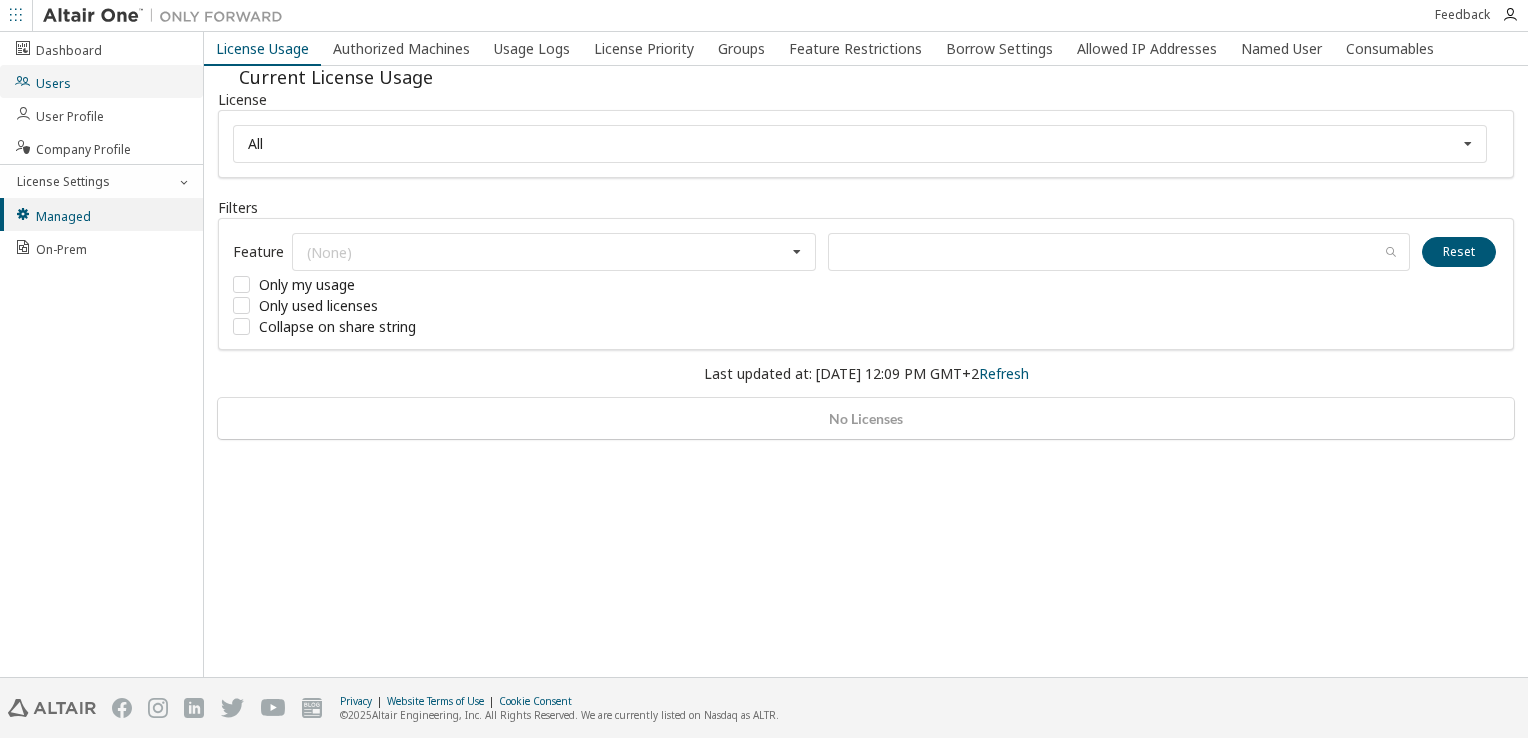 click on "Users" at bounding box center (101, 81) 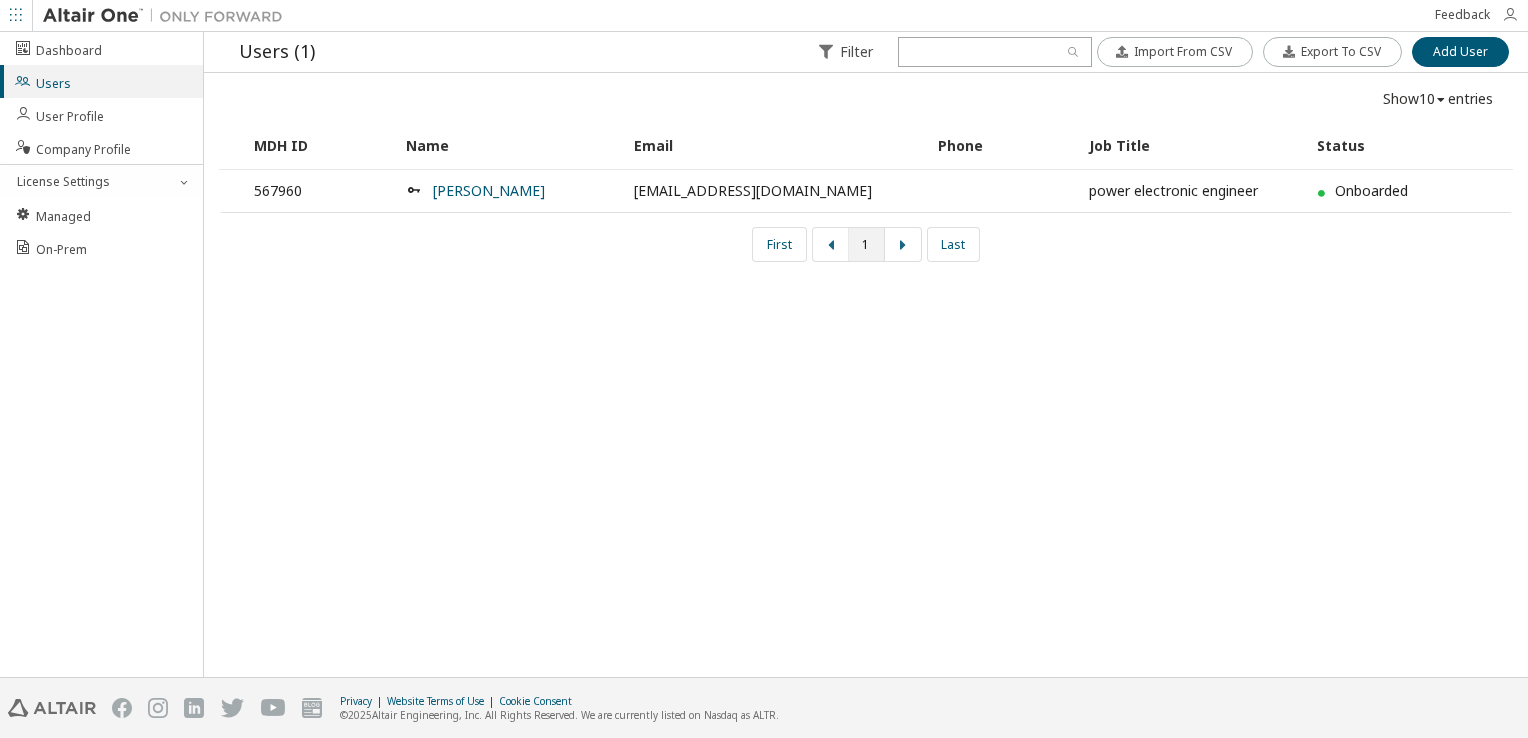 click at bounding box center (1510, 15) 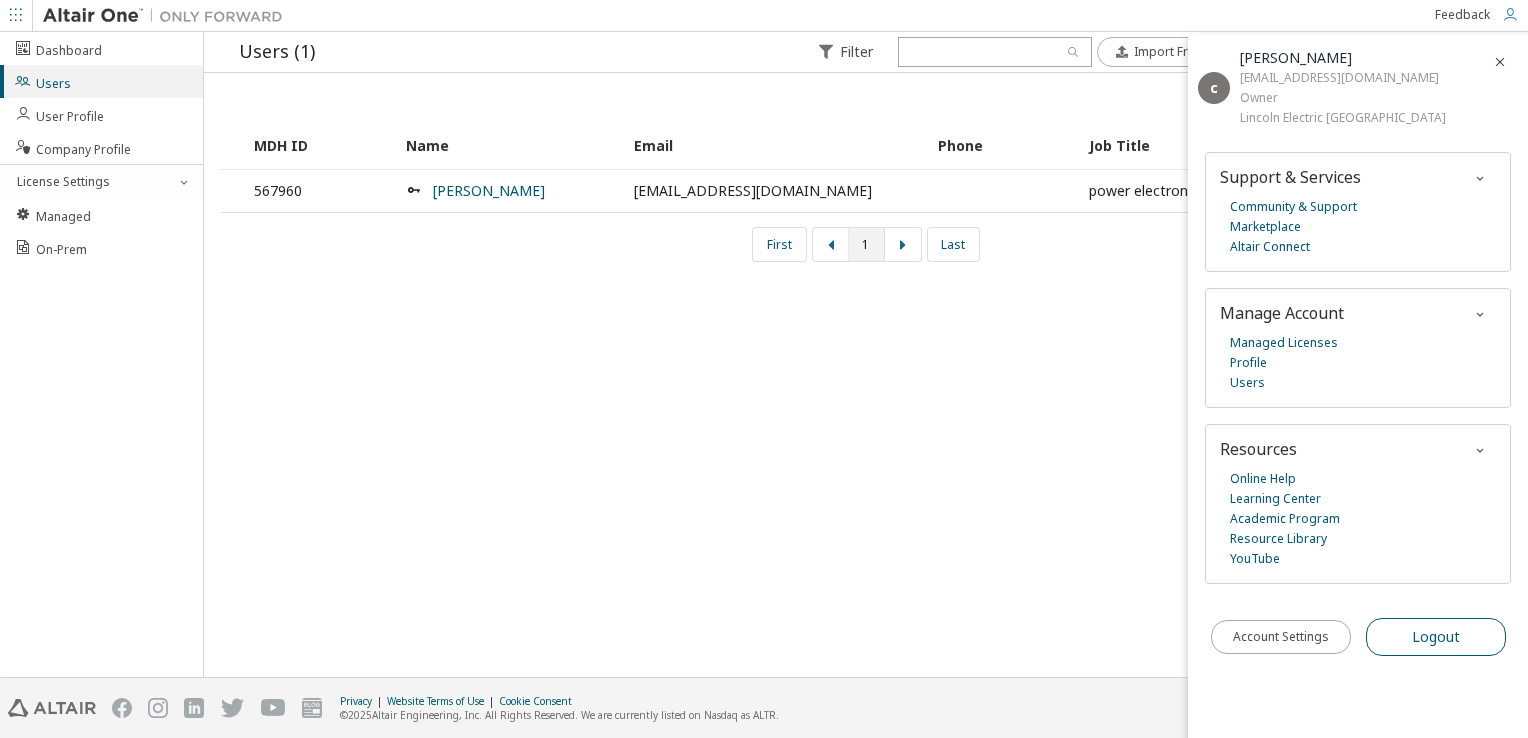 click on "Logout" at bounding box center [1436, 637] 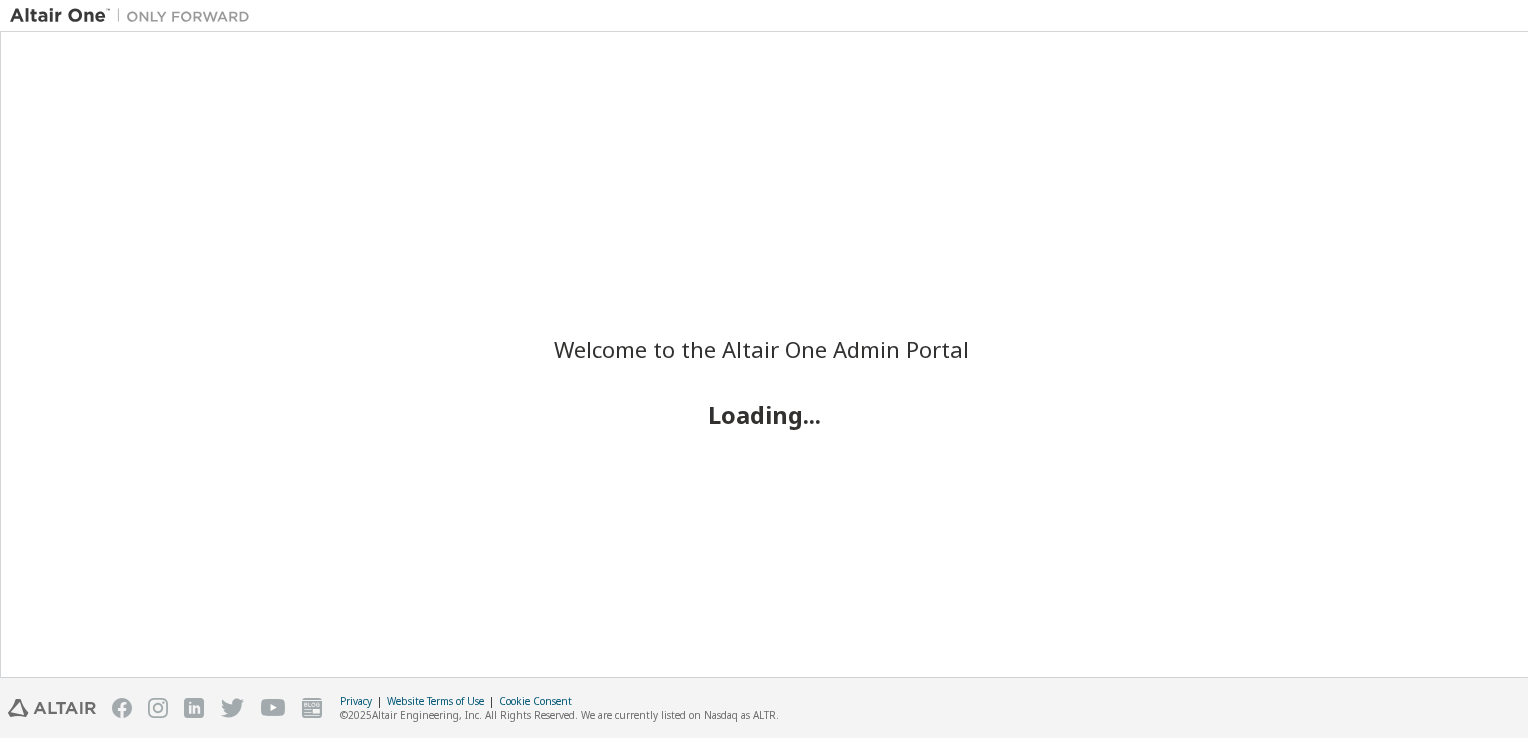 scroll, scrollTop: 0, scrollLeft: 0, axis: both 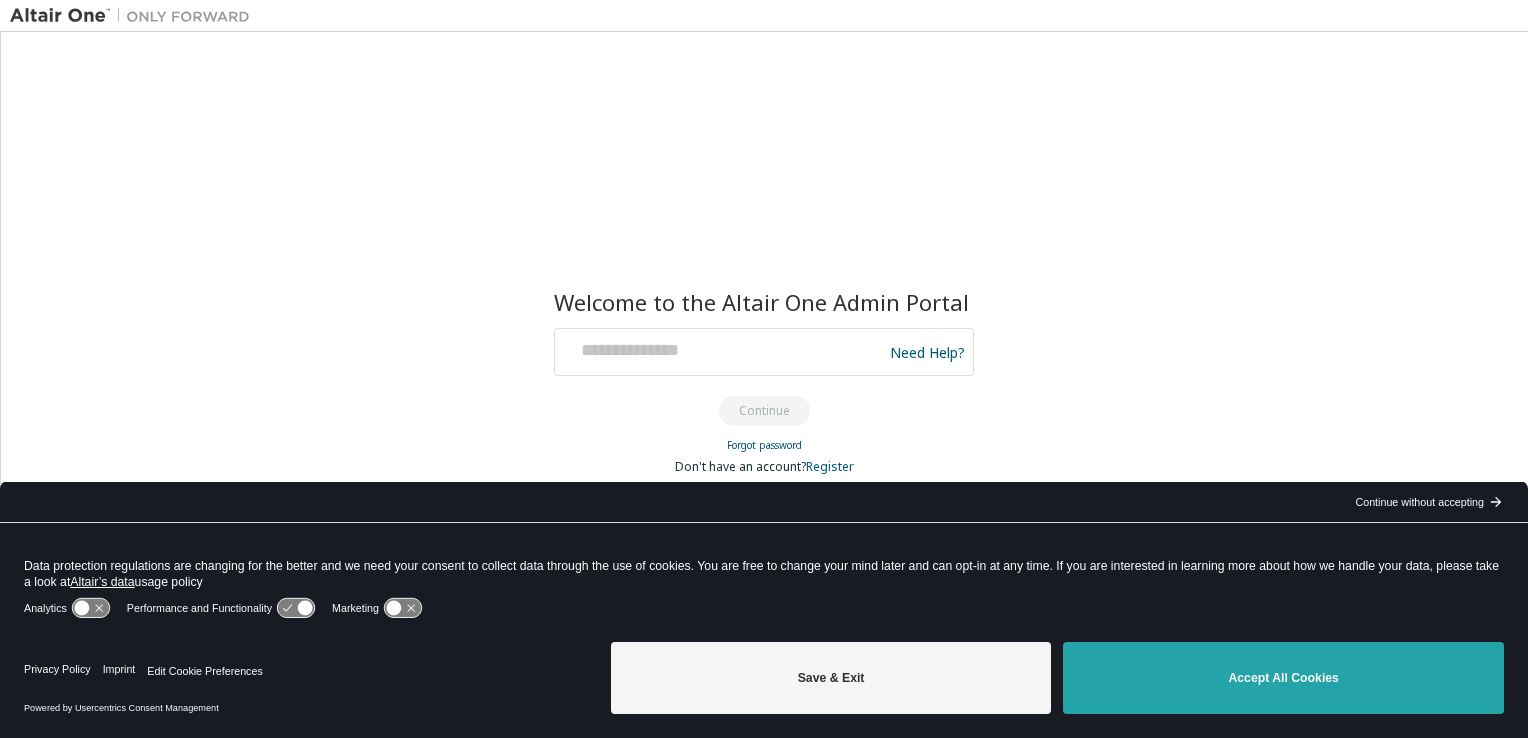 click on "Accept All Cookies" at bounding box center [1283, 678] 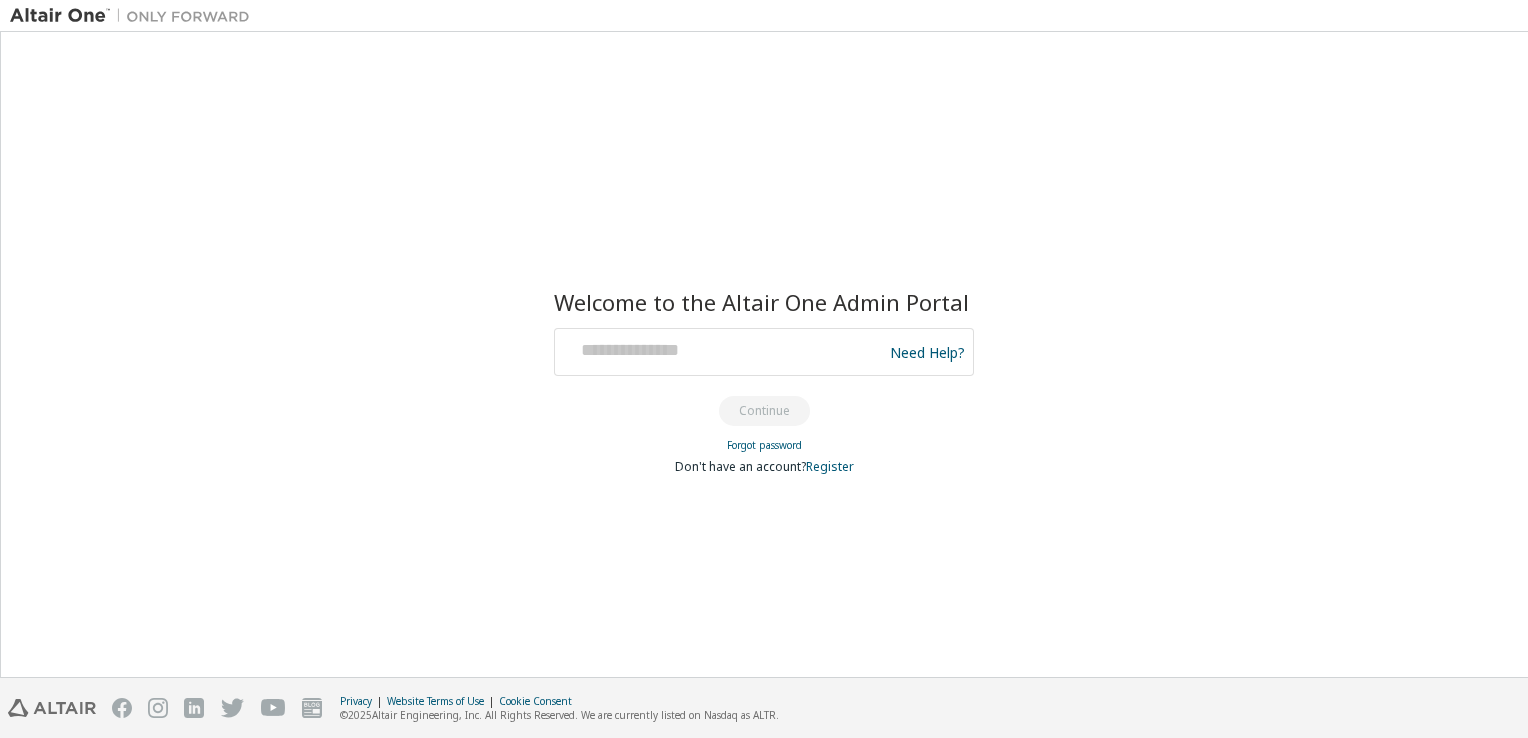 click on "Welcome to the Altair One Admin Portal Need Help? Please make sure that you provide your Global Login as
email (e.g. @europe.altair.com, @asiapac.altair.com) Please enter a valid e-mail address. Continue Forgot password Don't have an account?  Register" at bounding box center [764, 354] 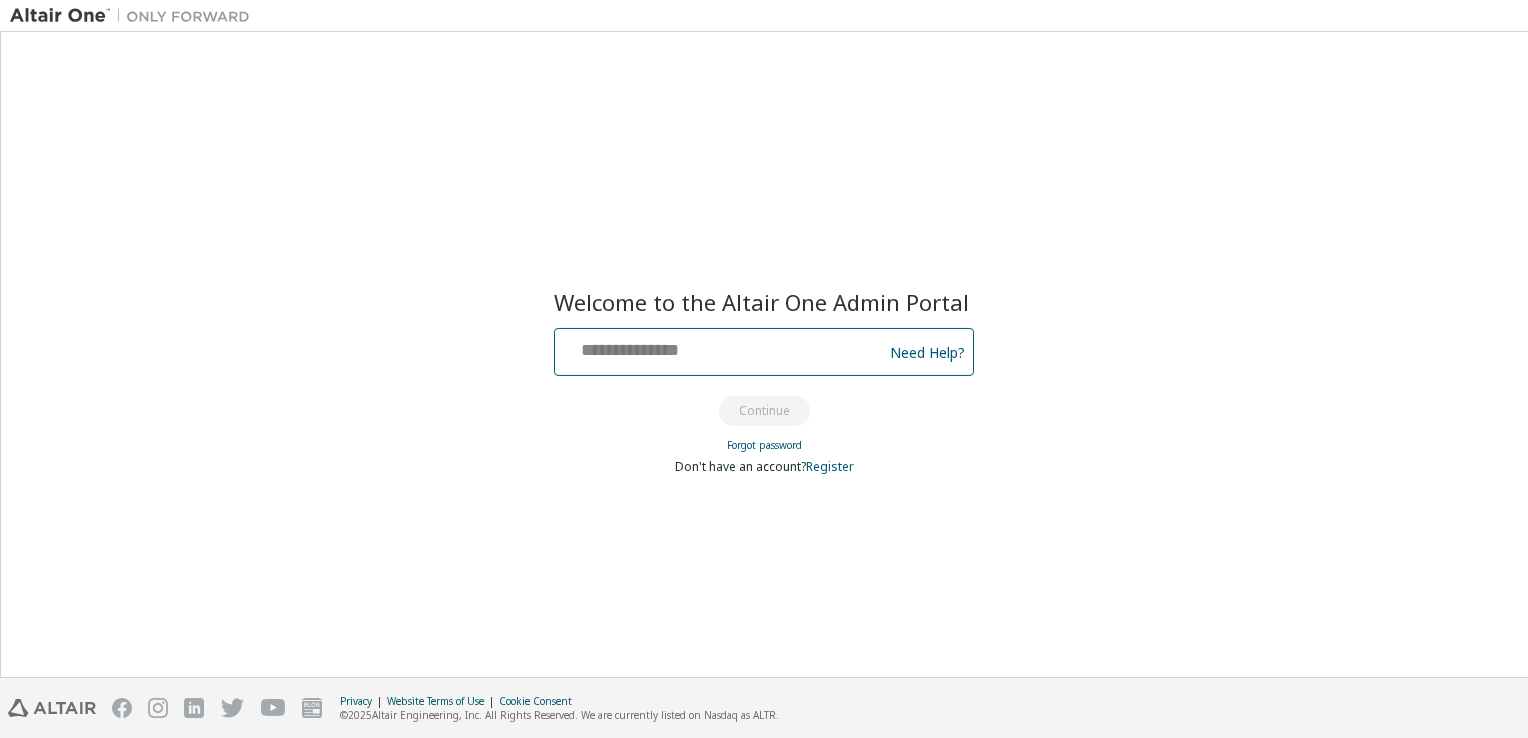 click at bounding box center [721, 347] 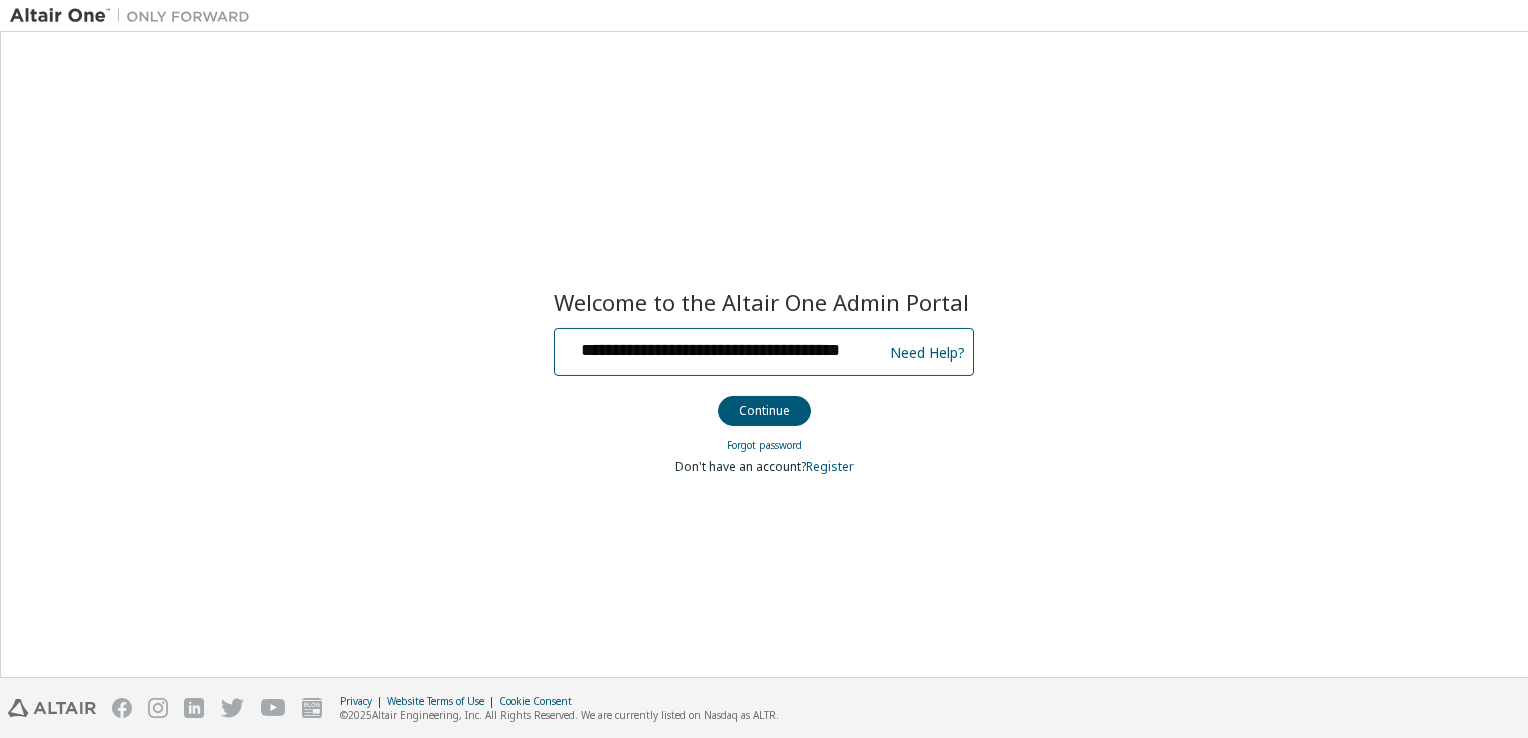 scroll, scrollTop: 0, scrollLeft: 28, axis: horizontal 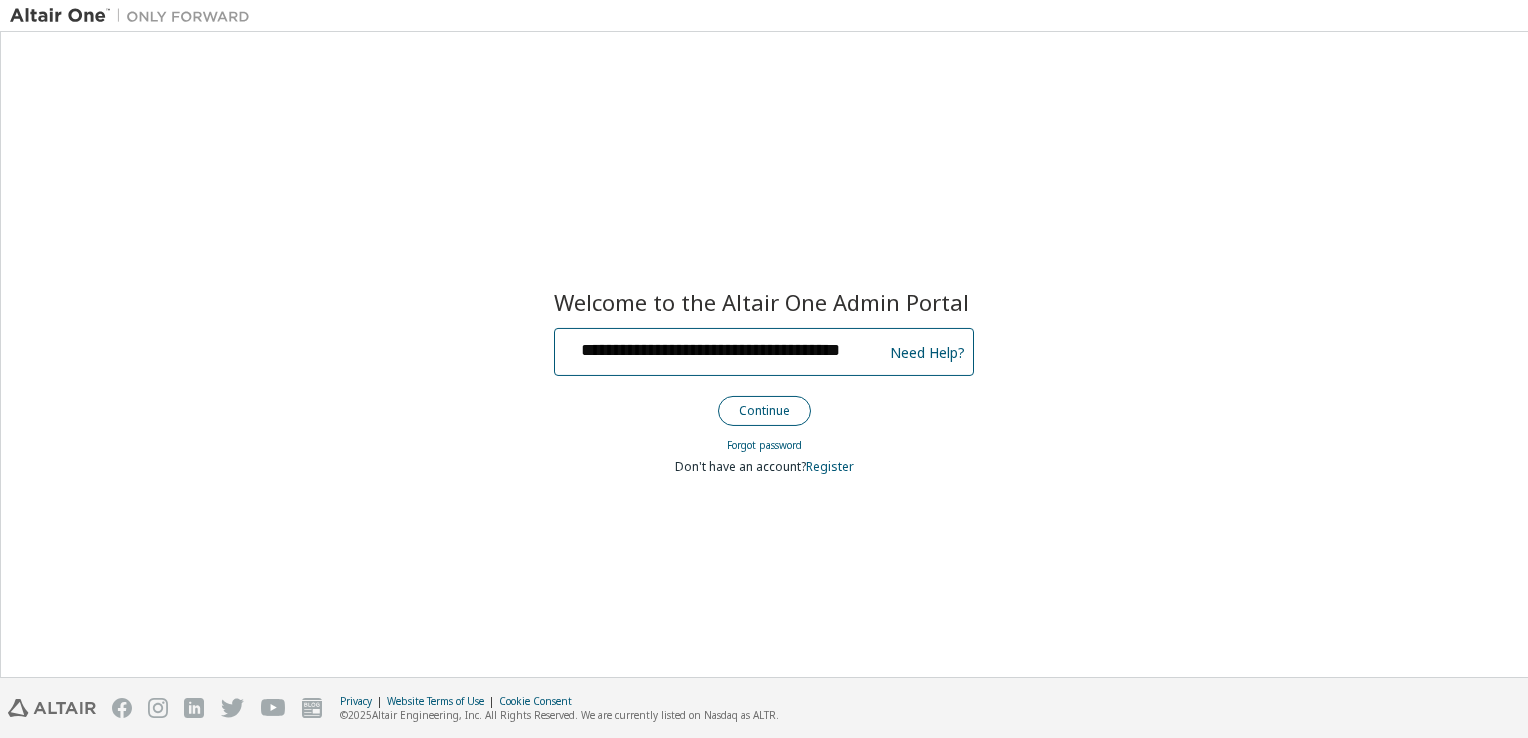type on "**********" 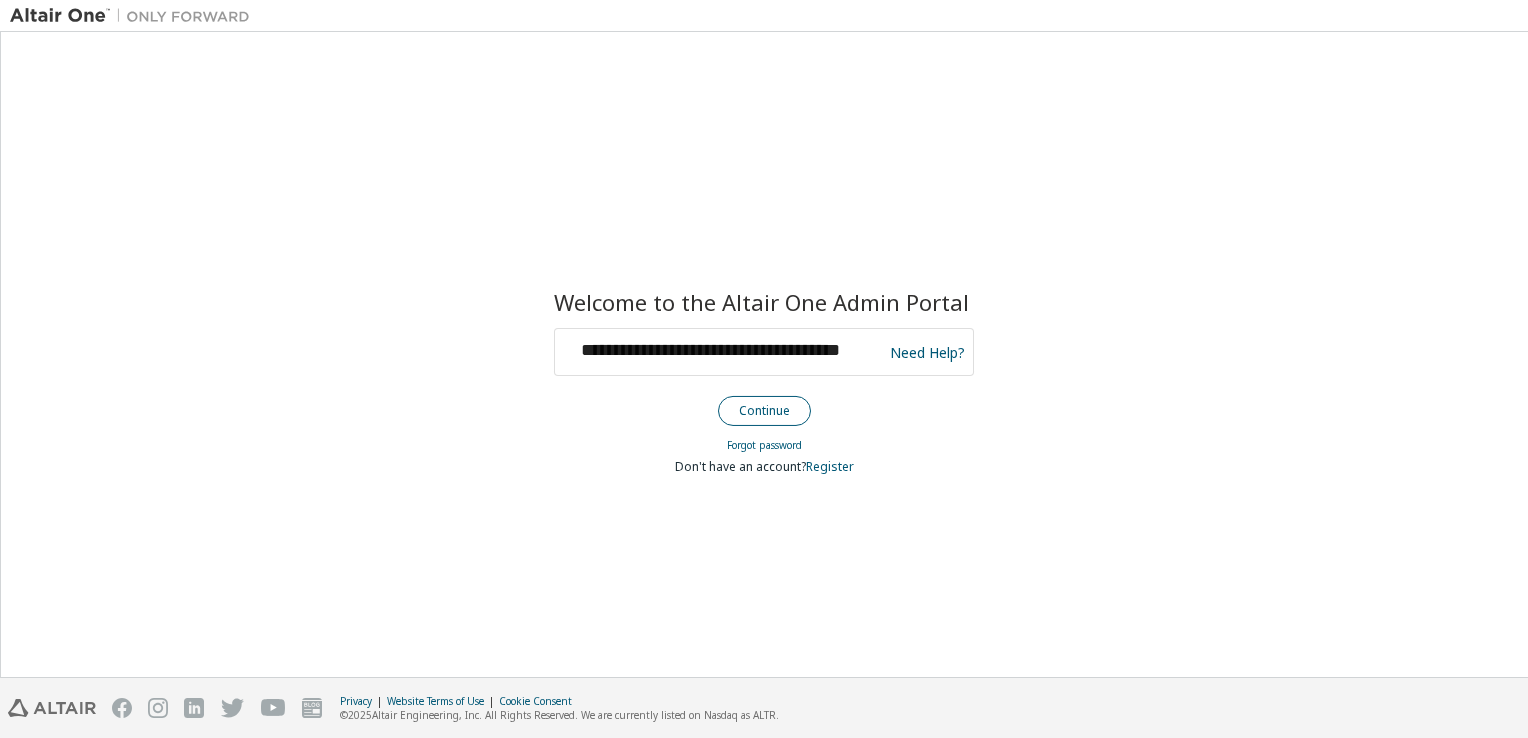 scroll, scrollTop: 0, scrollLeft: 0, axis: both 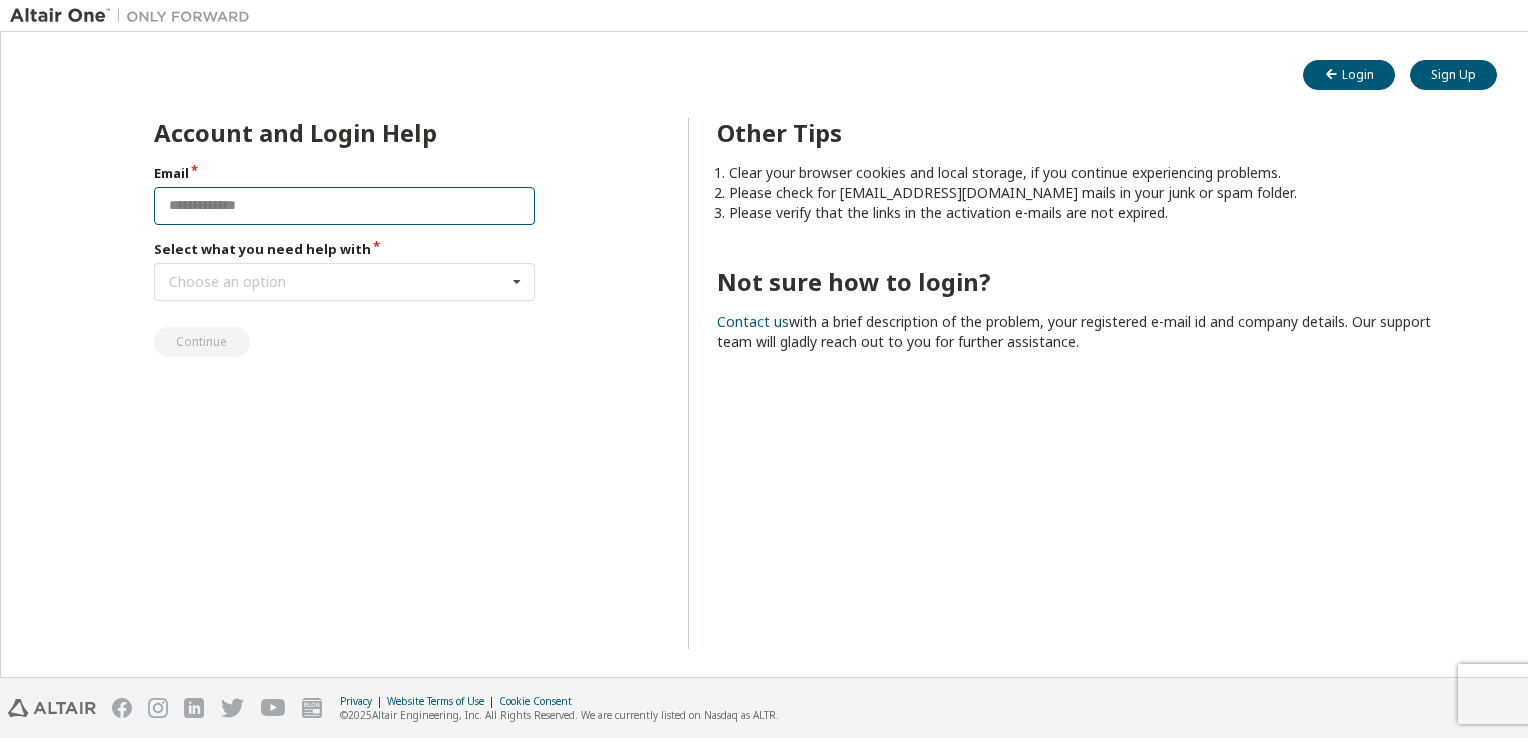 click at bounding box center [345, 206] 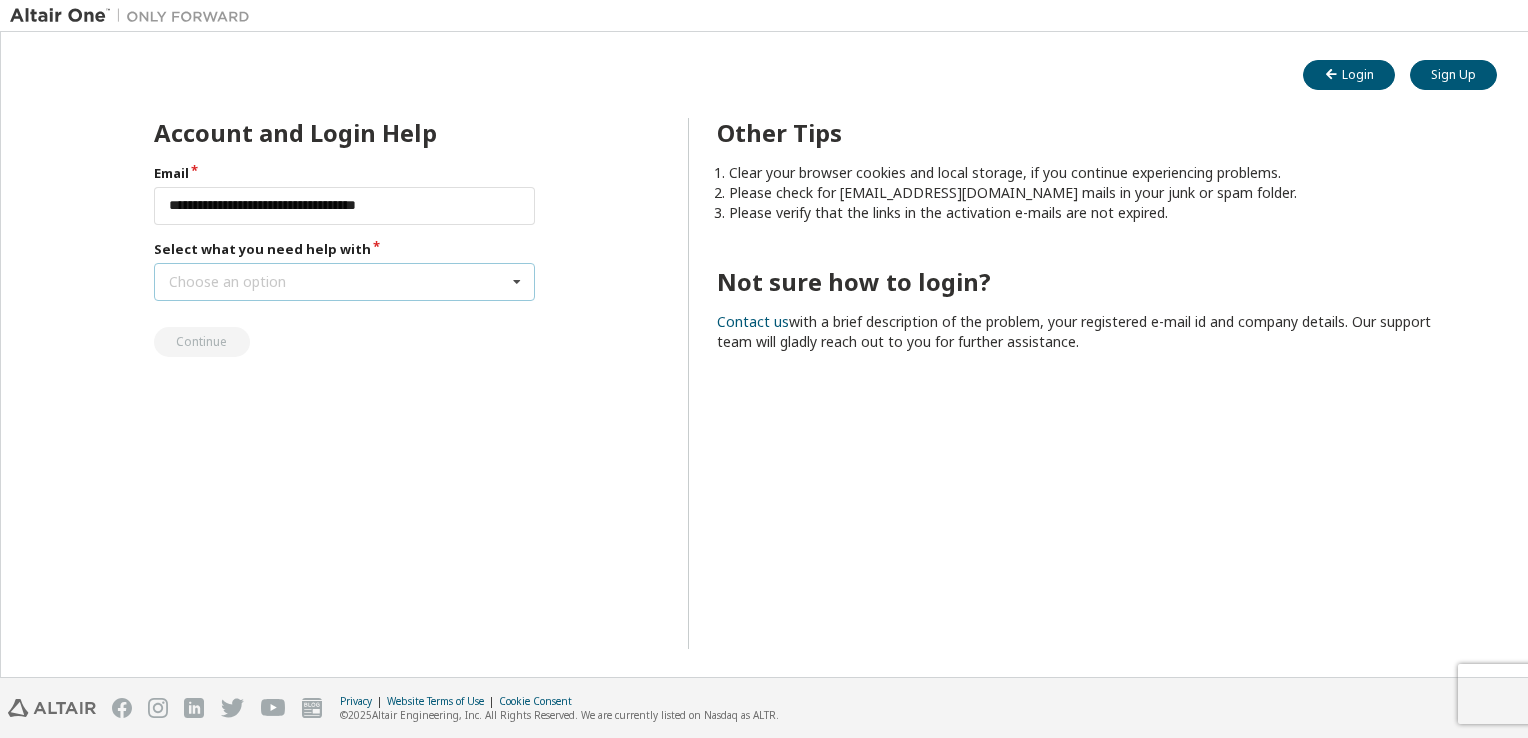 click on "Choose an option I forgot my password I did not receive activation mail My activation mail expired My account is locked I want to reset multi-factor authentication I don't know but can't login" at bounding box center (345, 282) 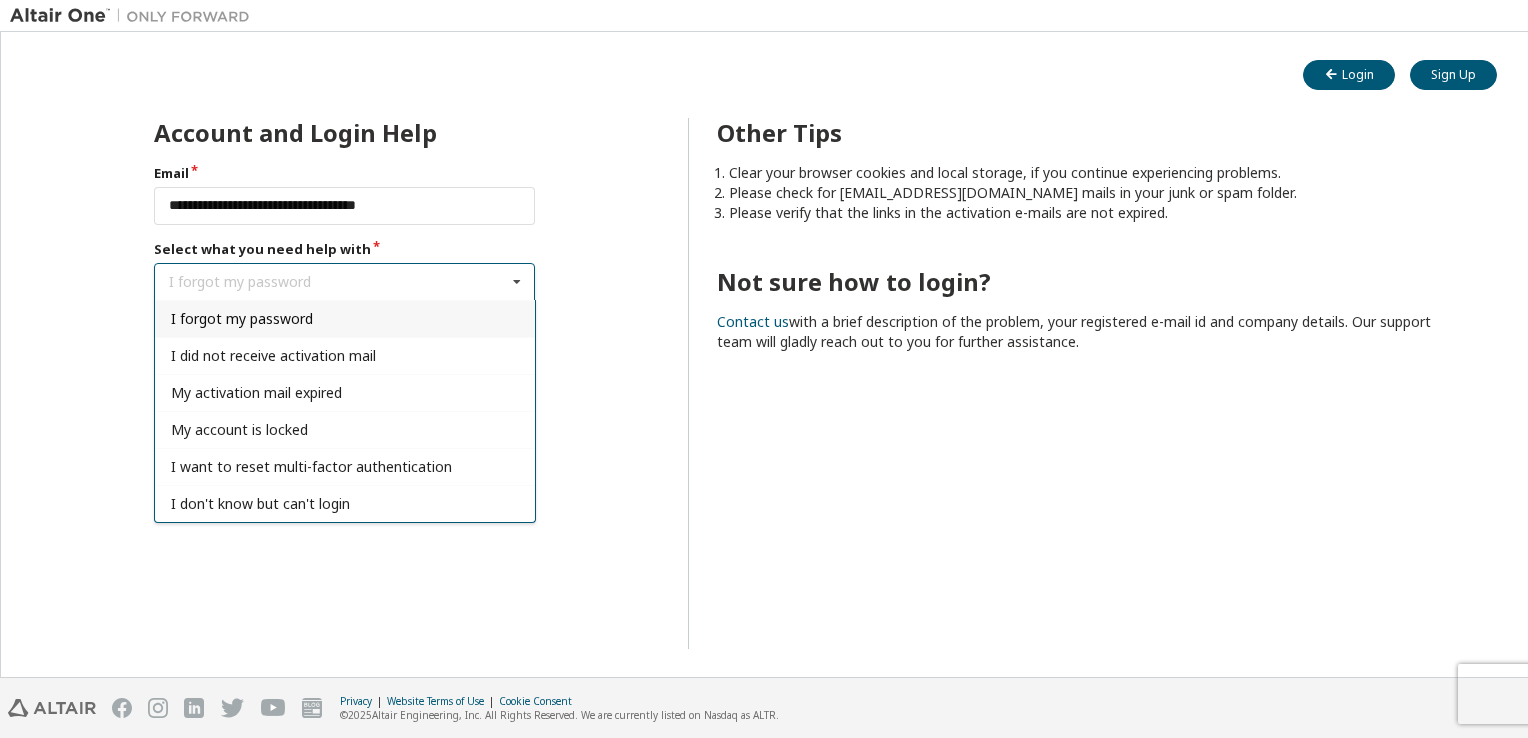 click on "I forgot my password" at bounding box center (242, 318) 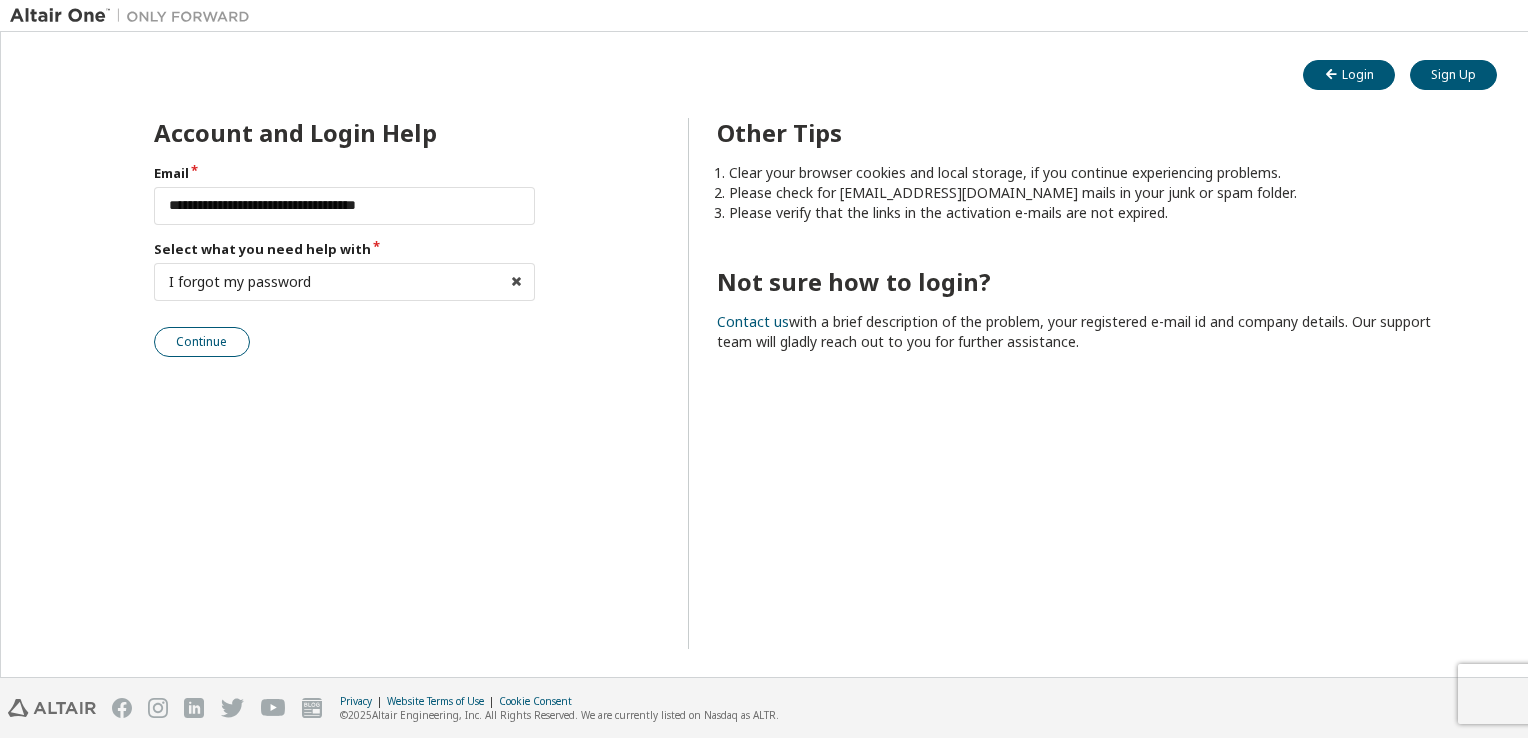 click on "Continue" at bounding box center (202, 342) 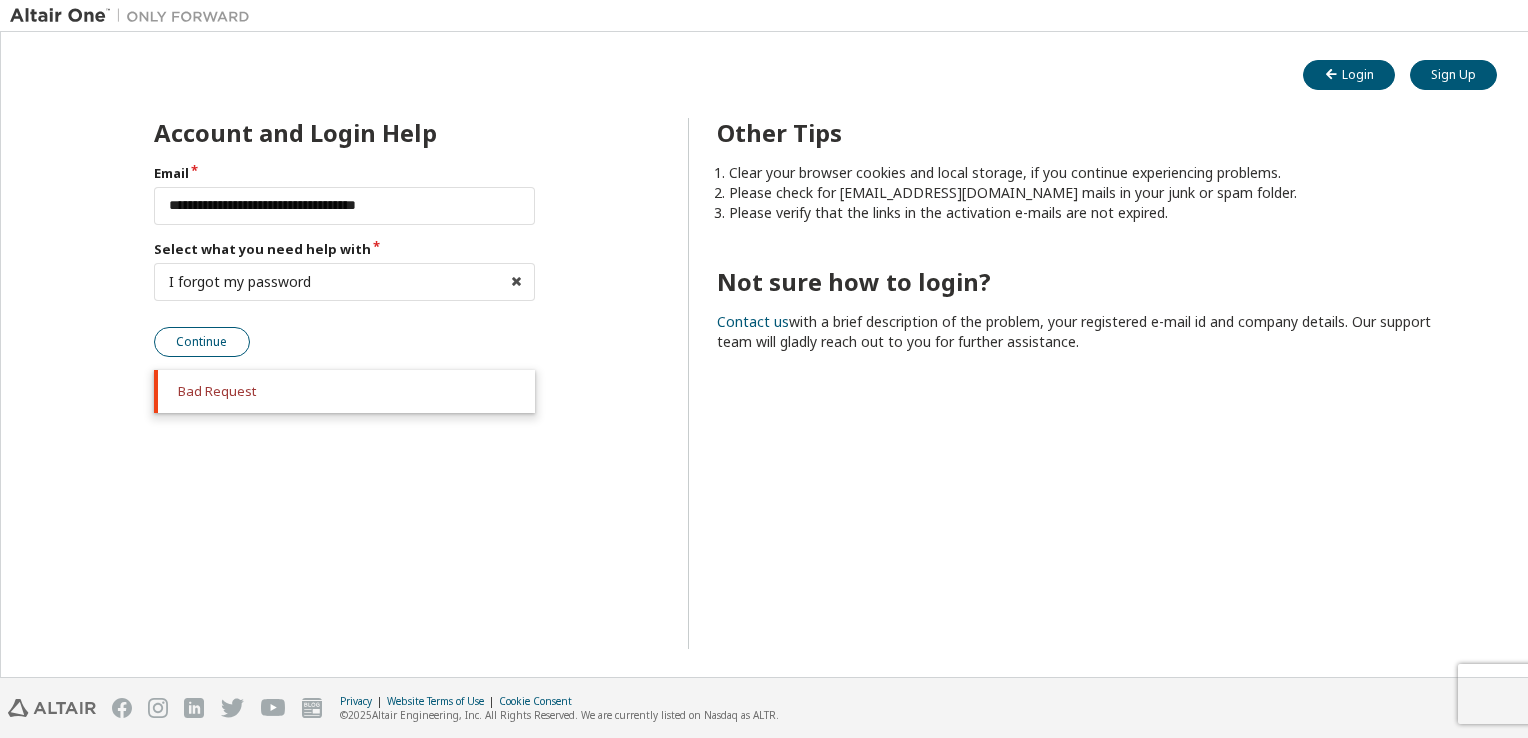 click on "Continue" at bounding box center (202, 342) 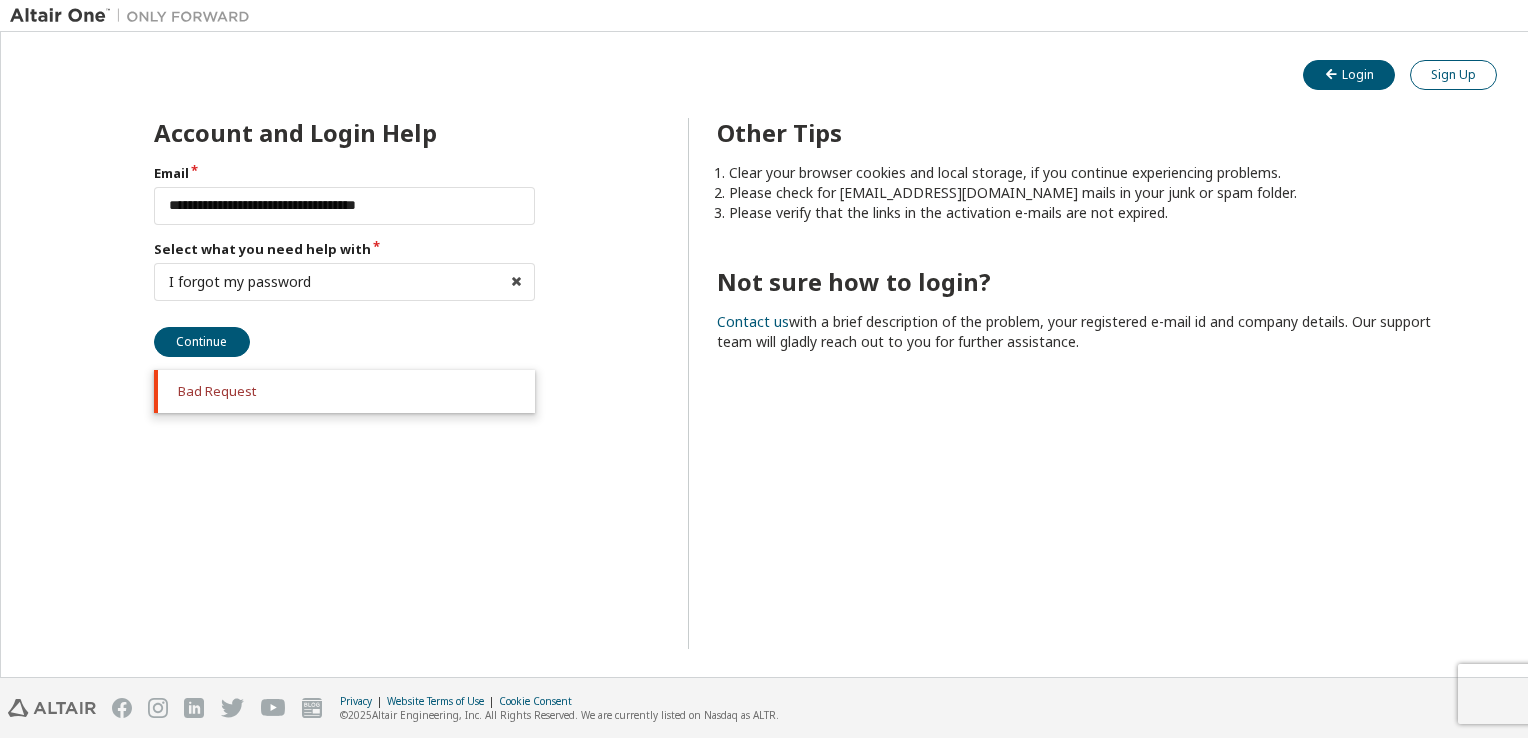 click on "Sign Up" at bounding box center (1453, 75) 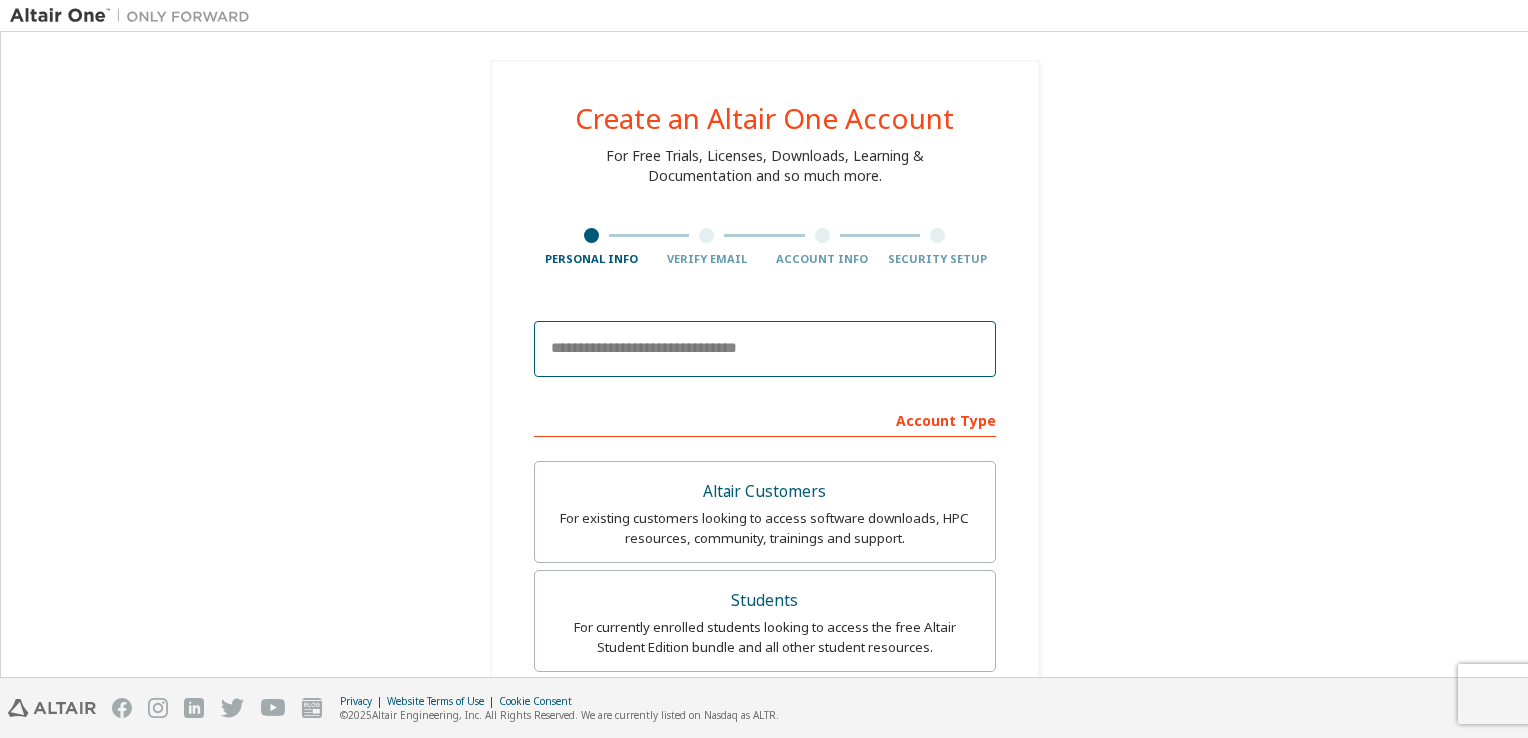 click at bounding box center (765, 349) 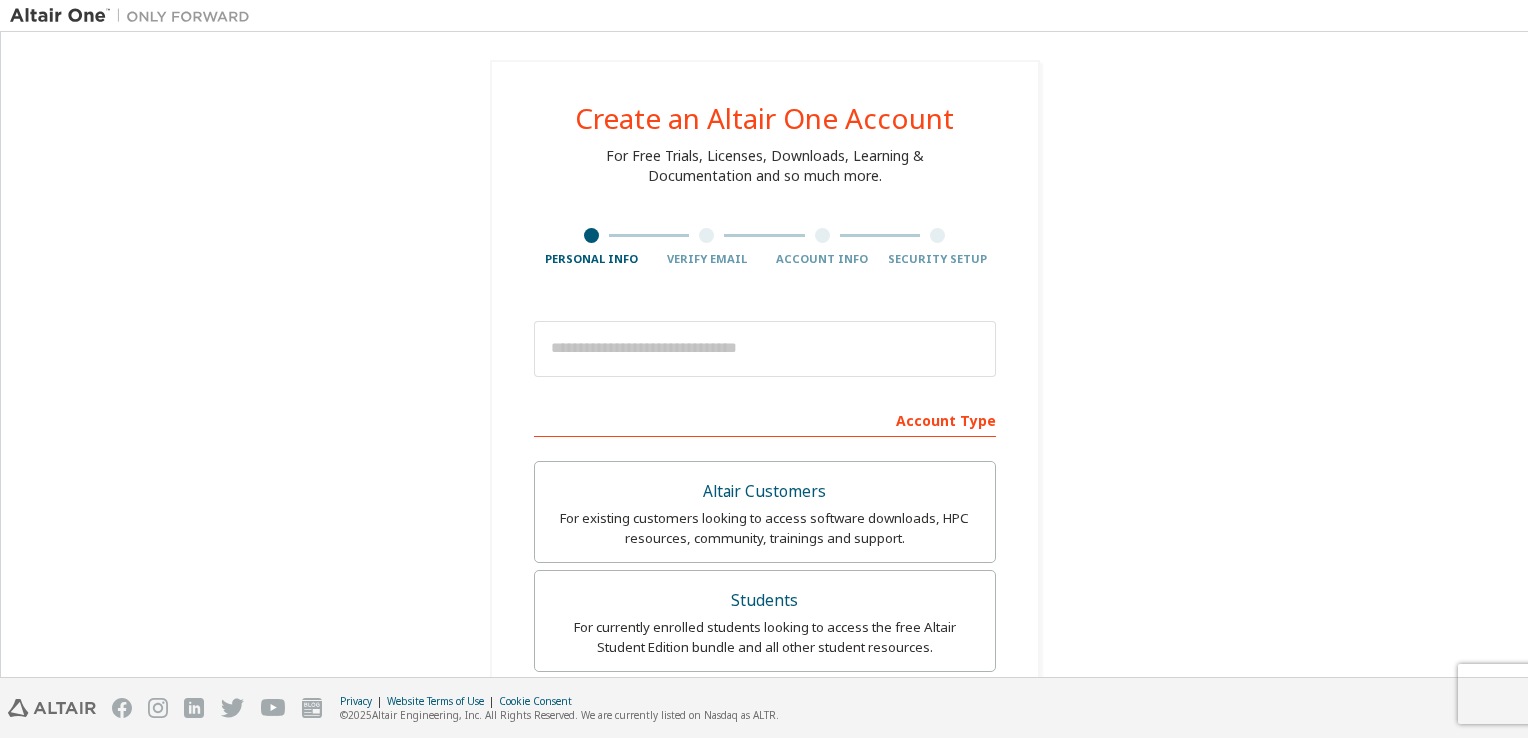 click on "Create an Altair One Account For Free Trials, Licenses, Downloads, Learning &  Documentation and so much more. Personal Info Verify Email Account Info Security Setup This is a federated email. No need to register a new account. You should be able to  login  by using your company's SSO credentials. Email already exists. Please try to  login  instead. Account Type Altair Customers For existing customers looking to access software downloads, HPC resources, community, trainings and support. Students For currently enrolled students looking to access the free Altair Student Edition bundle and all other student resources. Faculty For faculty & administrators of academic institutions administering students and accessing software for academic purposes. Everyone else For individuals, businesses and everyone else looking to try Altair software and explore our product offerings. Your Profile First Name Last Name Job Title Please provide State/Province to help us route sales and support resources to you more efficiently." at bounding box center [764, 649] 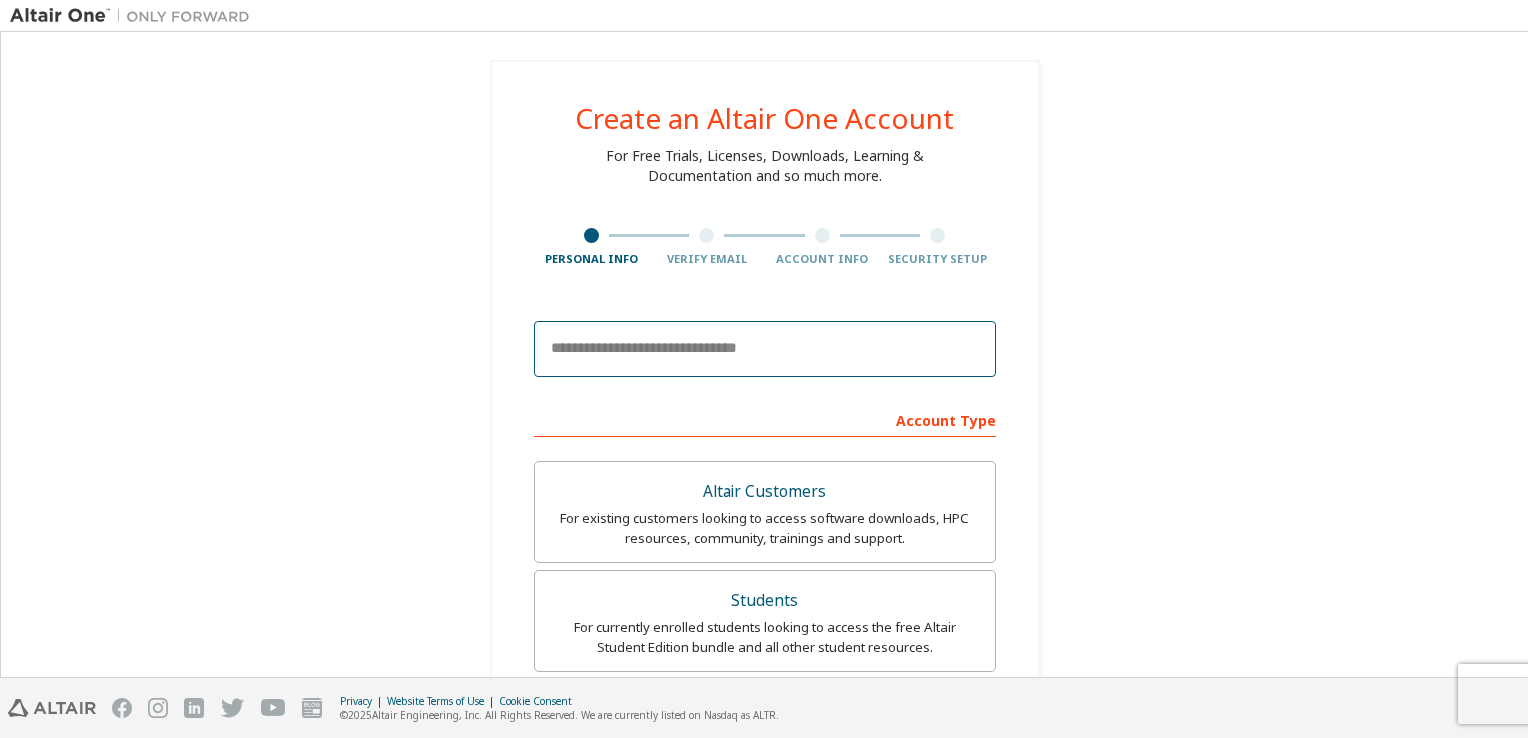 click at bounding box center [765, 349] 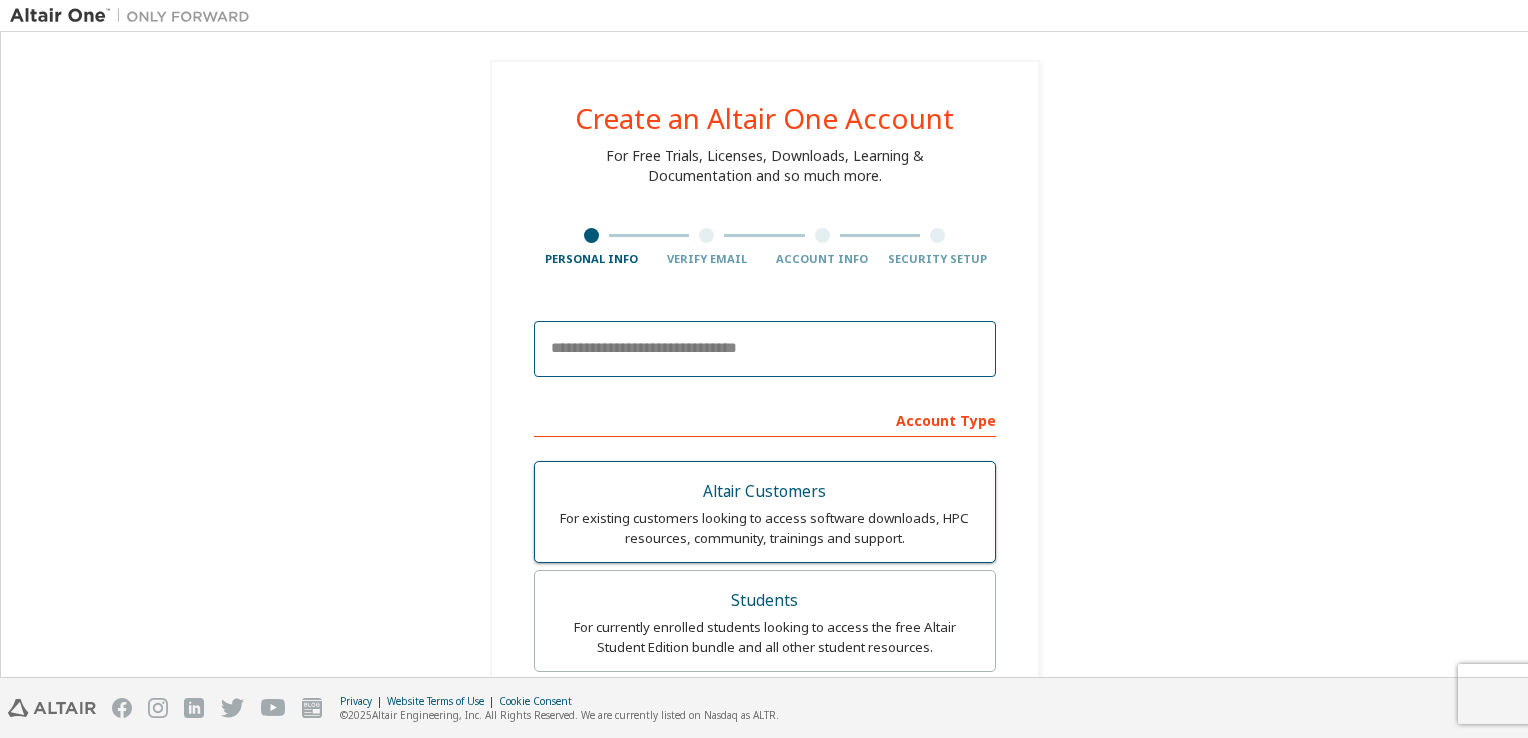 type on "**********" 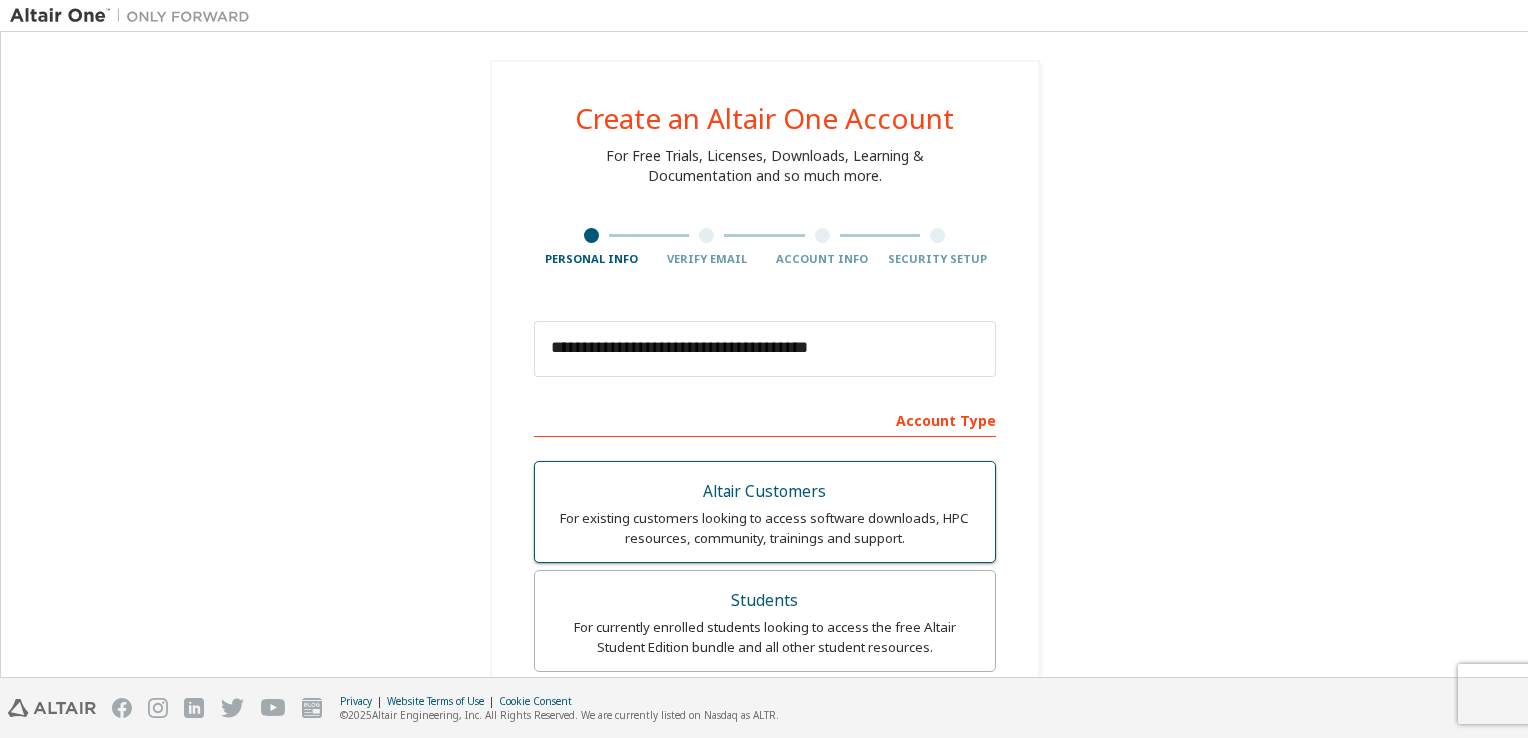 type on "*********" 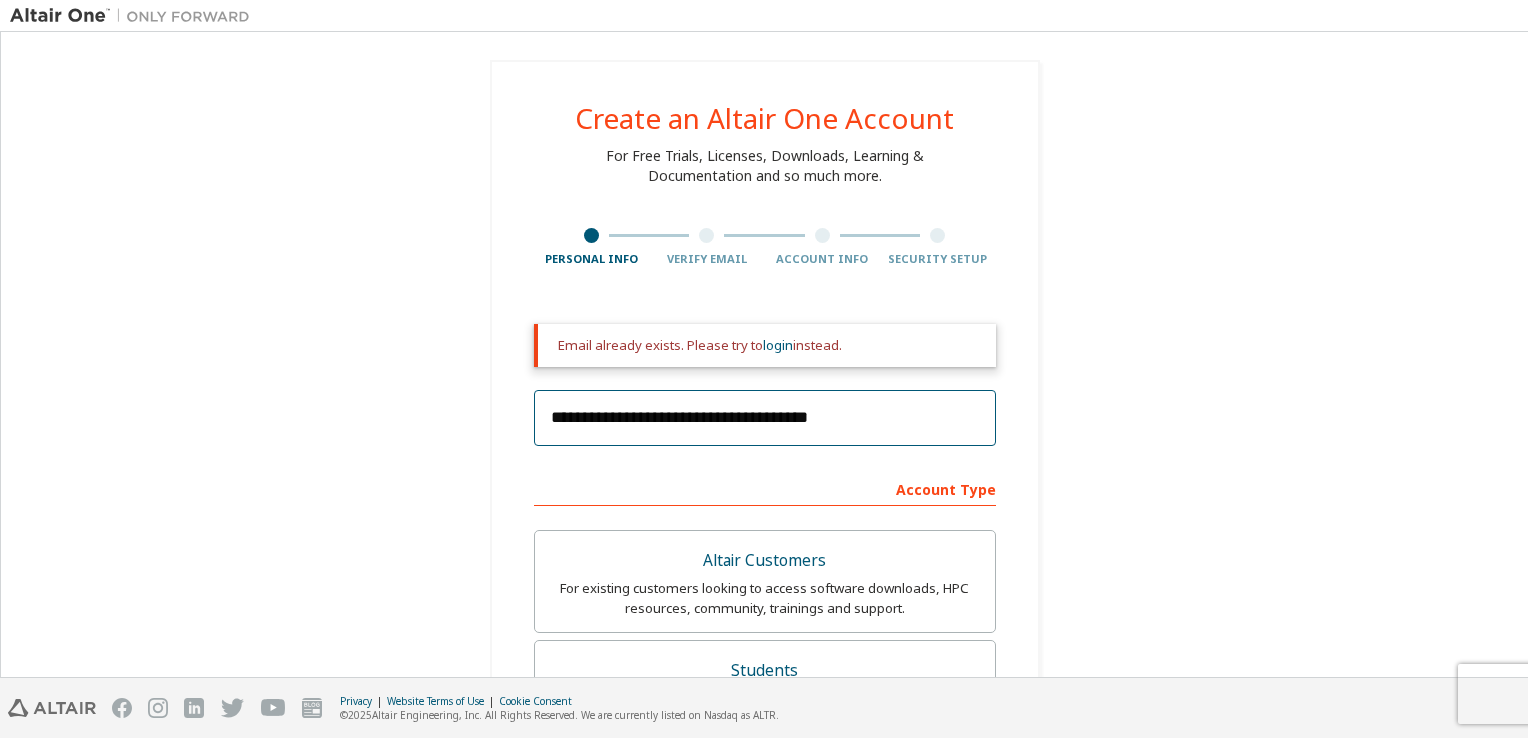 click on "**********" at bounding box center (765, 418) 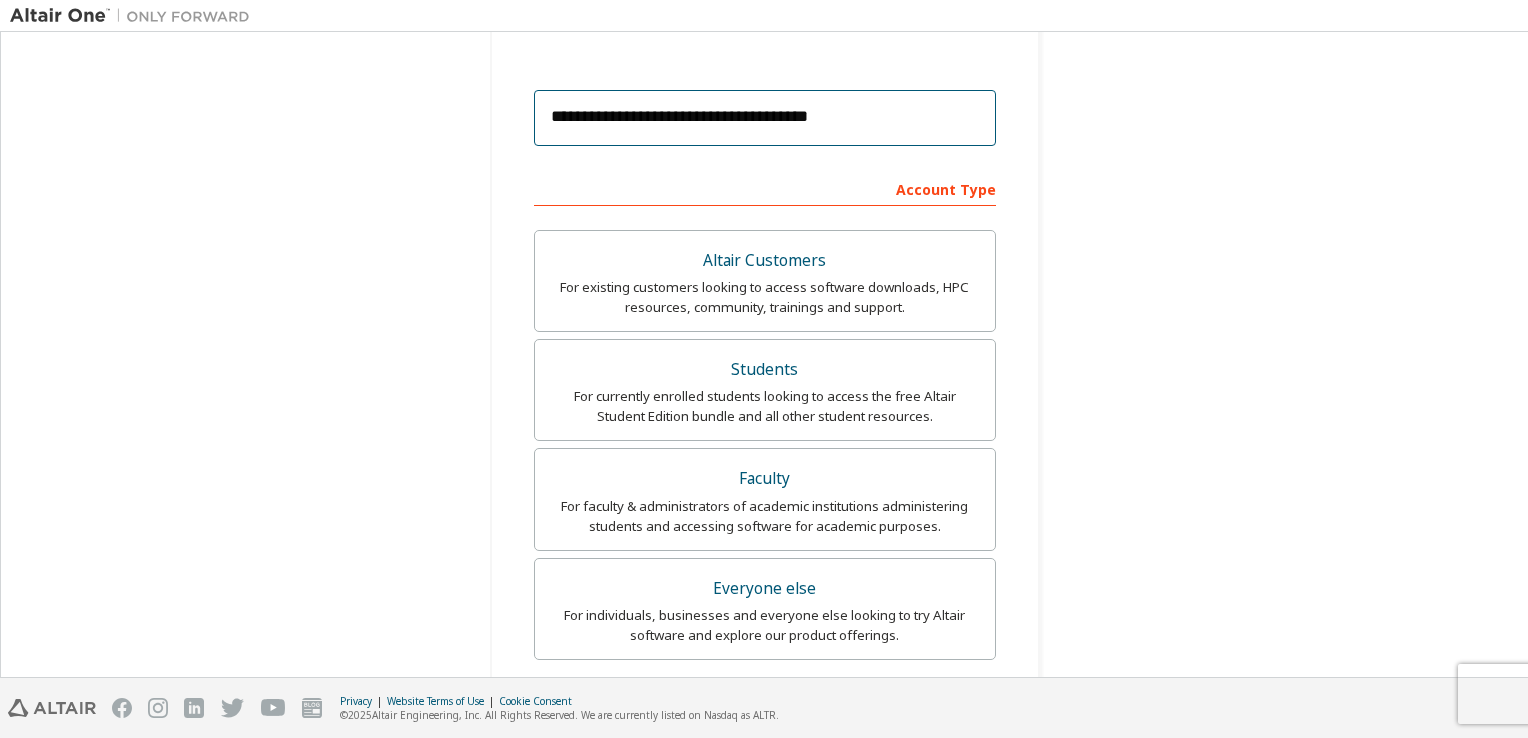 scroll, scrollTop: 200, scrollLeft: 0, axis: vertical 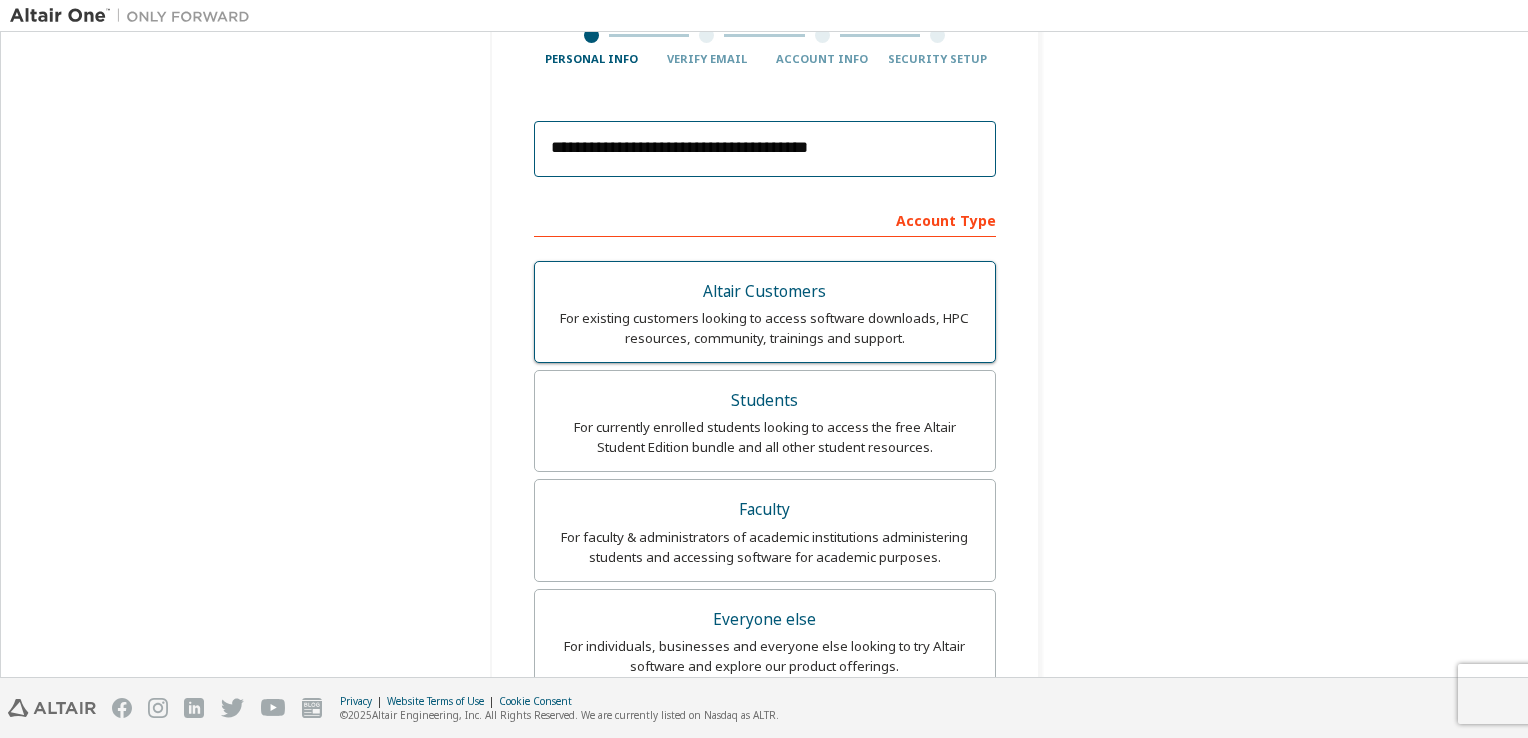 type on "**********" 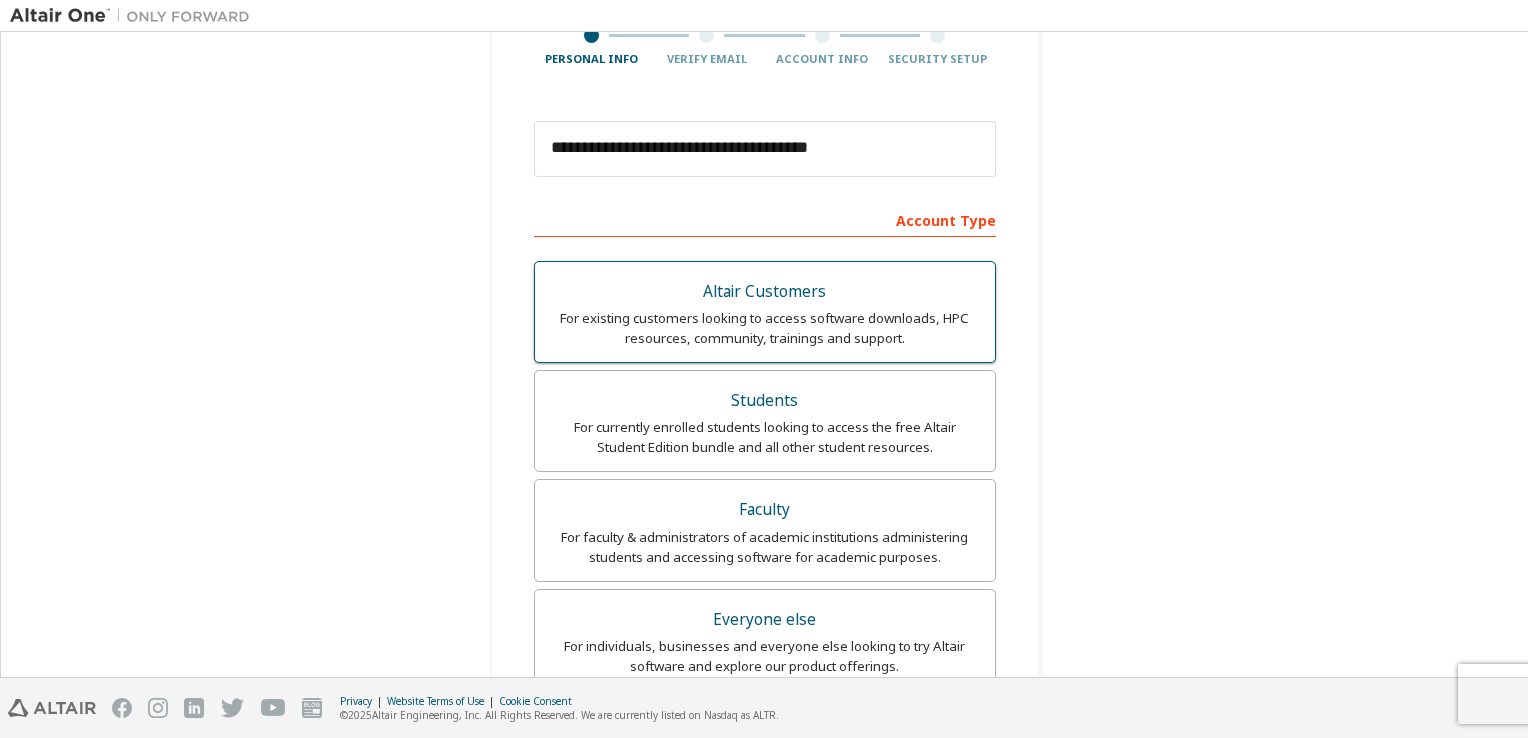 click on "For existing customers looking to access software downloads, HPC resources, community, trainings and support." at bounding box center (765, 328) 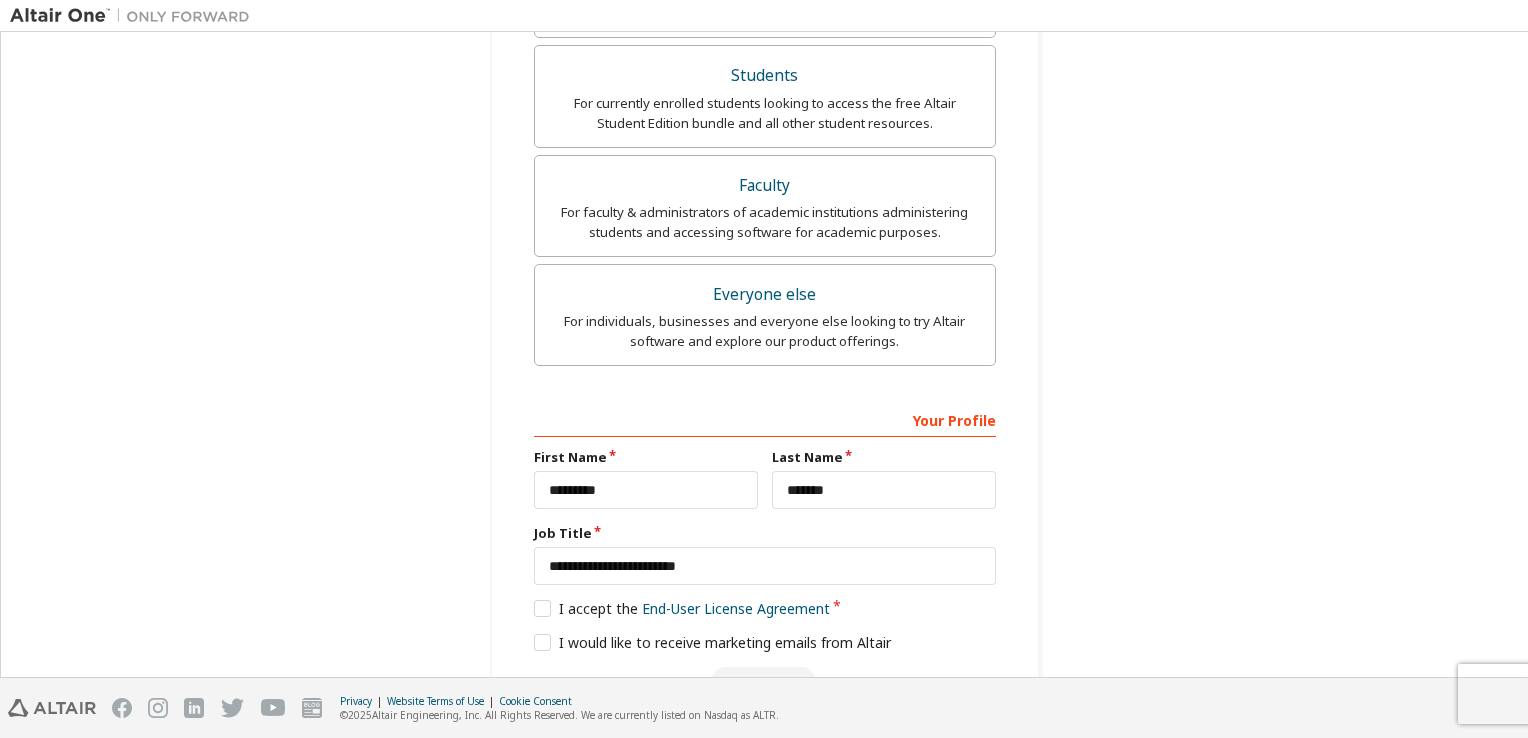 scroll, scrollTop: 660, scrollLeft: 0, axis: vertical 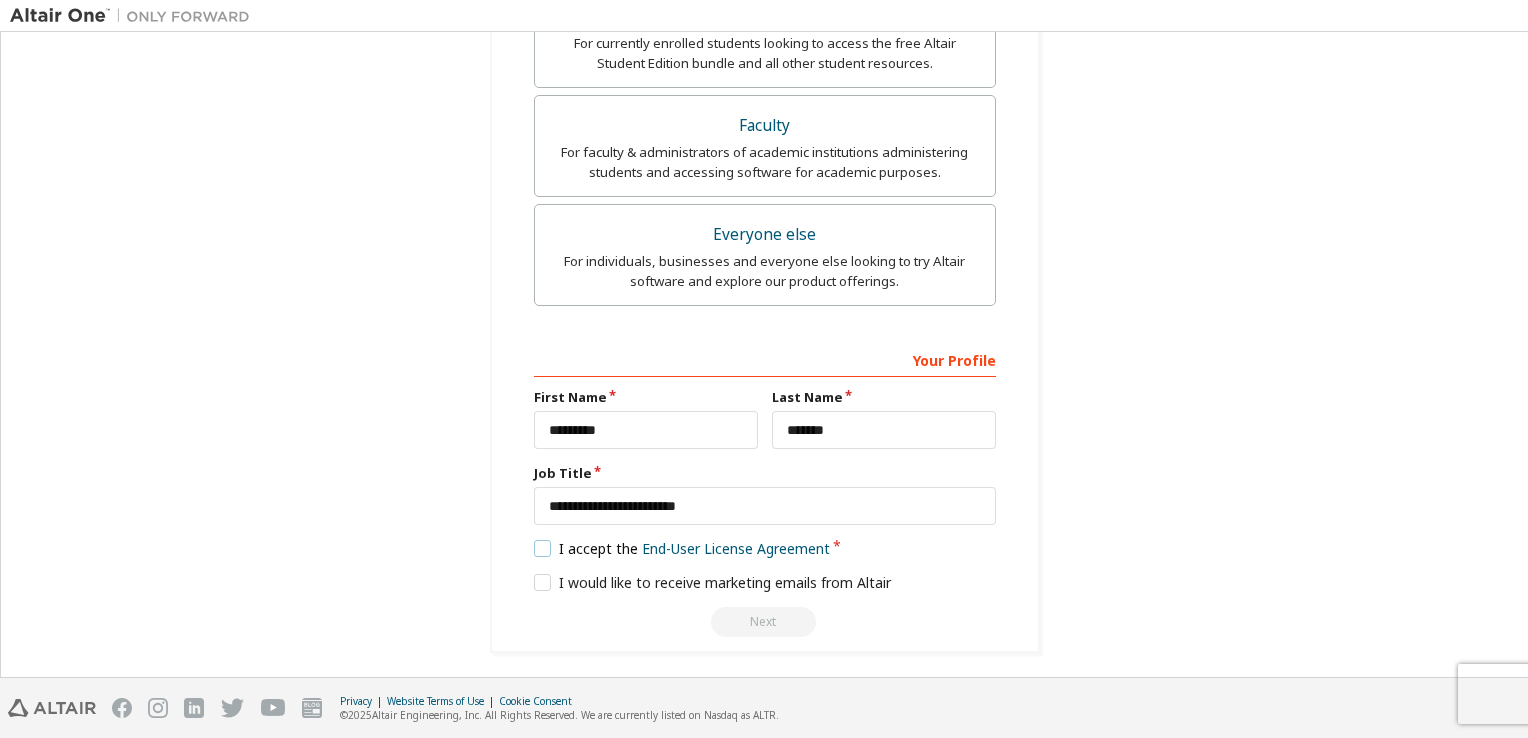 click on "I accept the    End-User License Agreement" at bounding box center [682, 548] 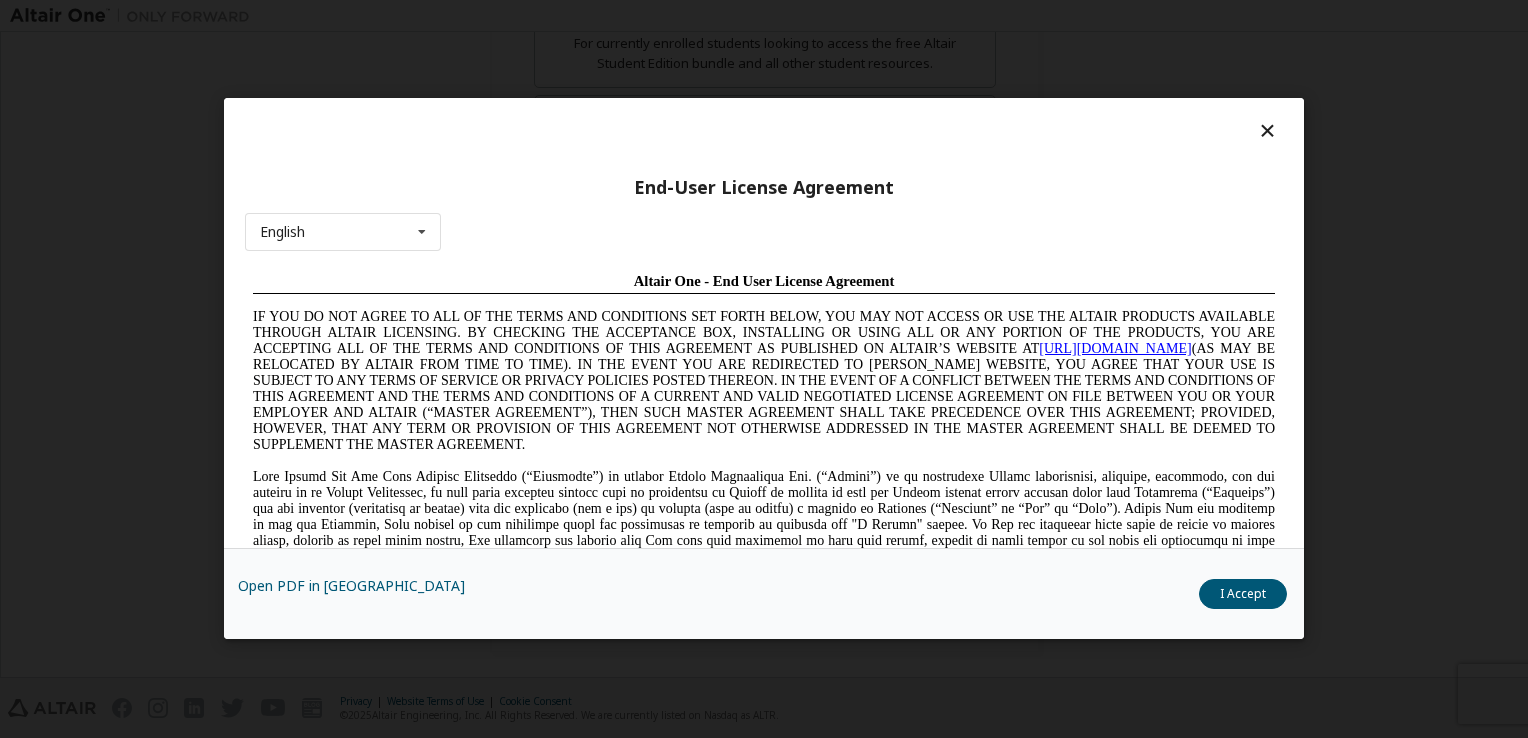 scroll, scrollTop: 0, scrollLeft: 0, axis: both 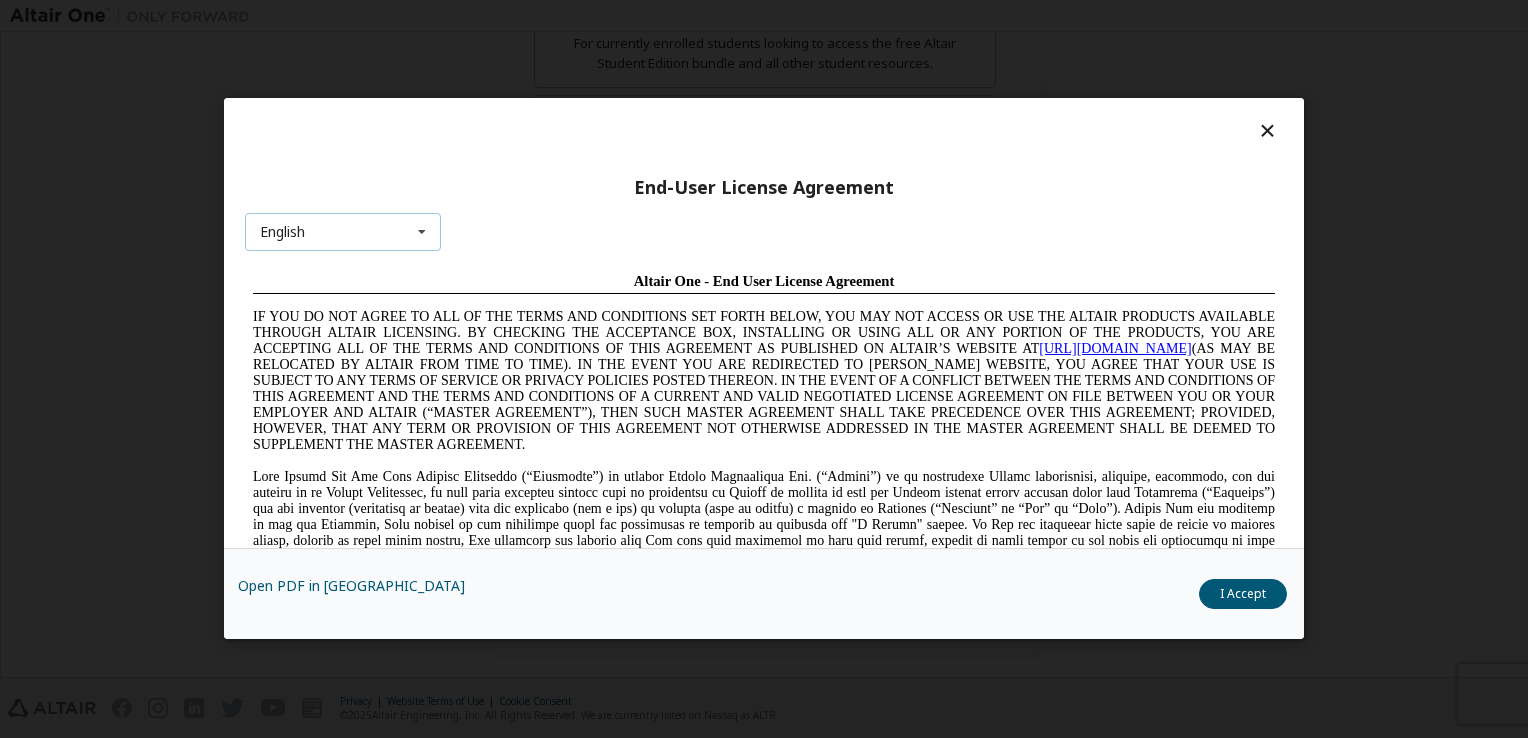 click at bounding box center [422, 233] 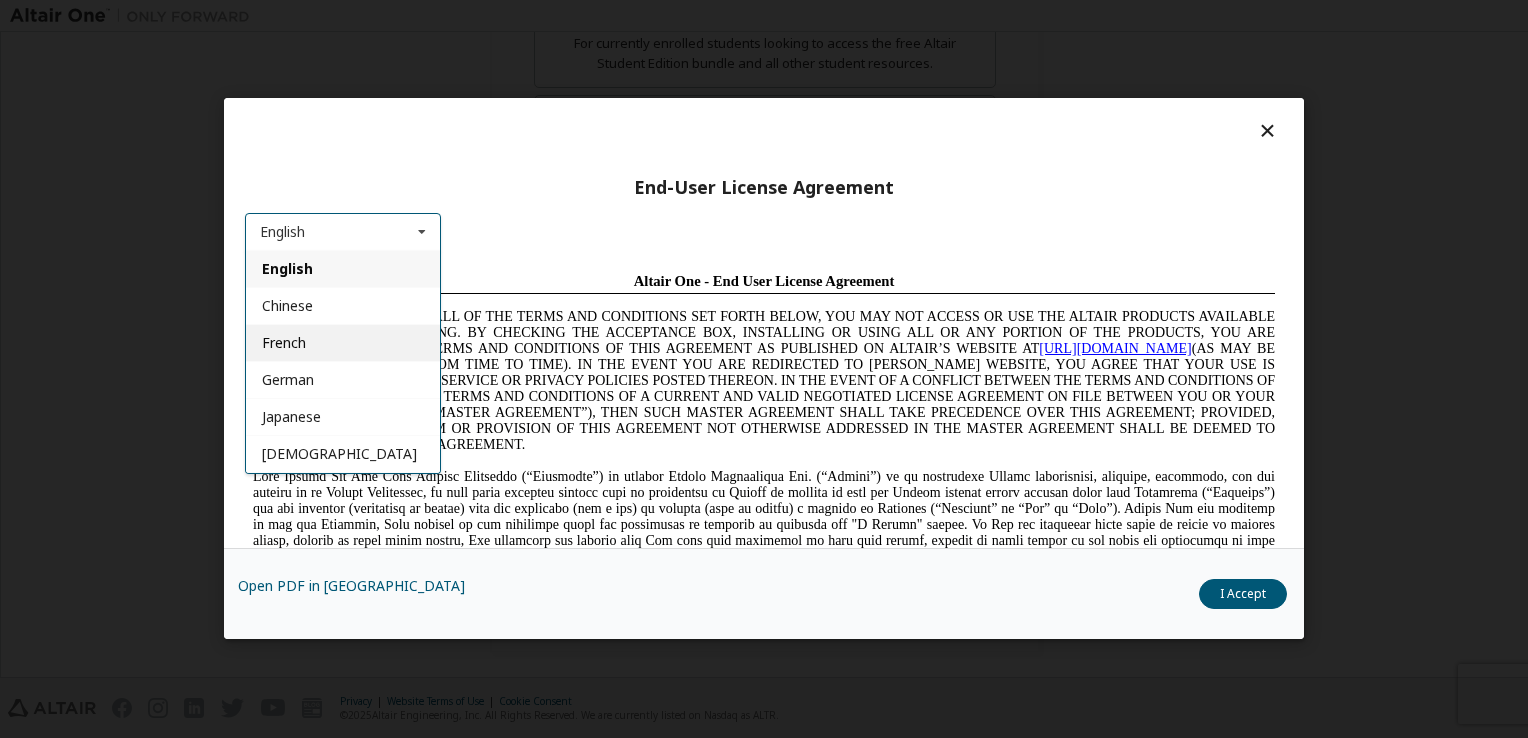 click on "French" at bounding box center [343, 343] 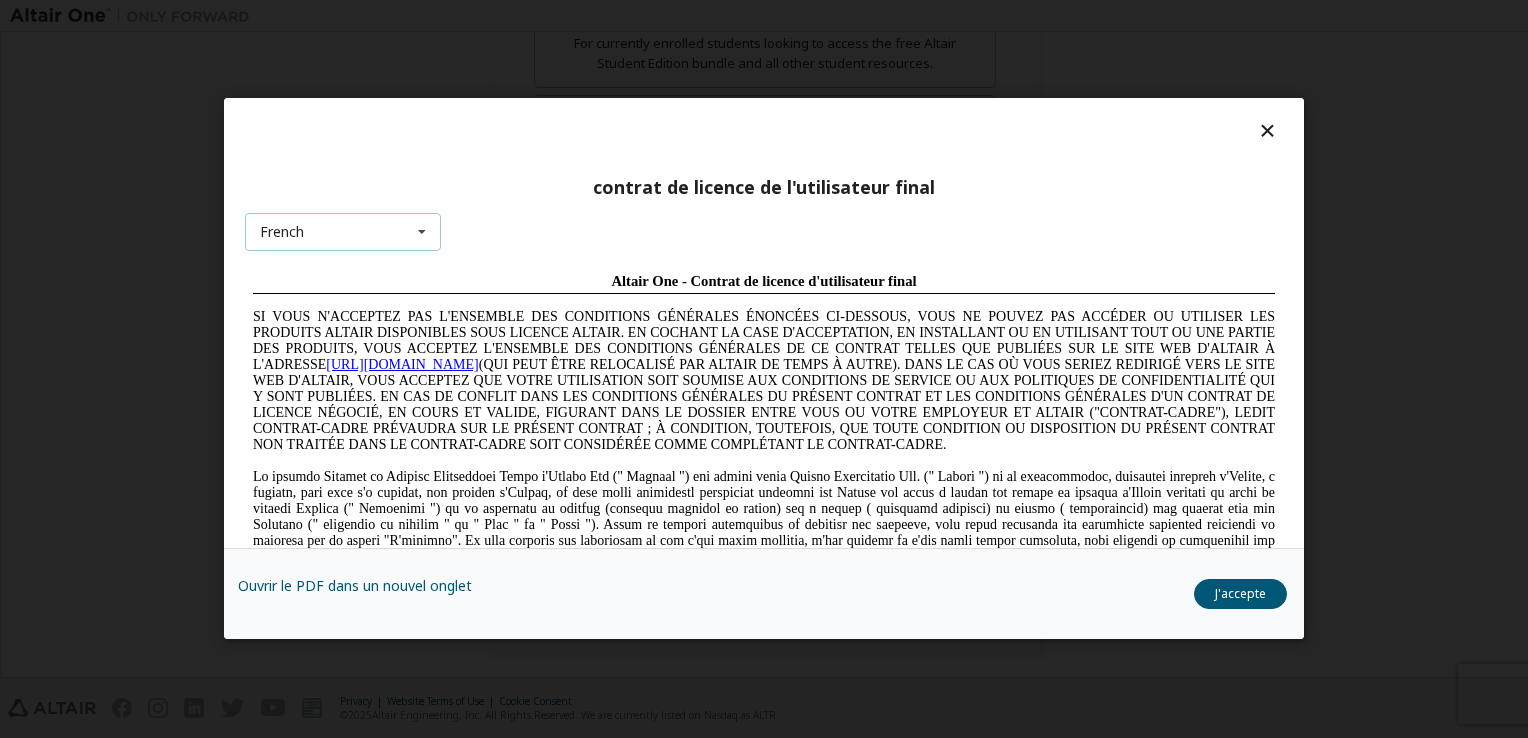 scroll, scrollTop: 0, scrollLeft: 0, axis: both 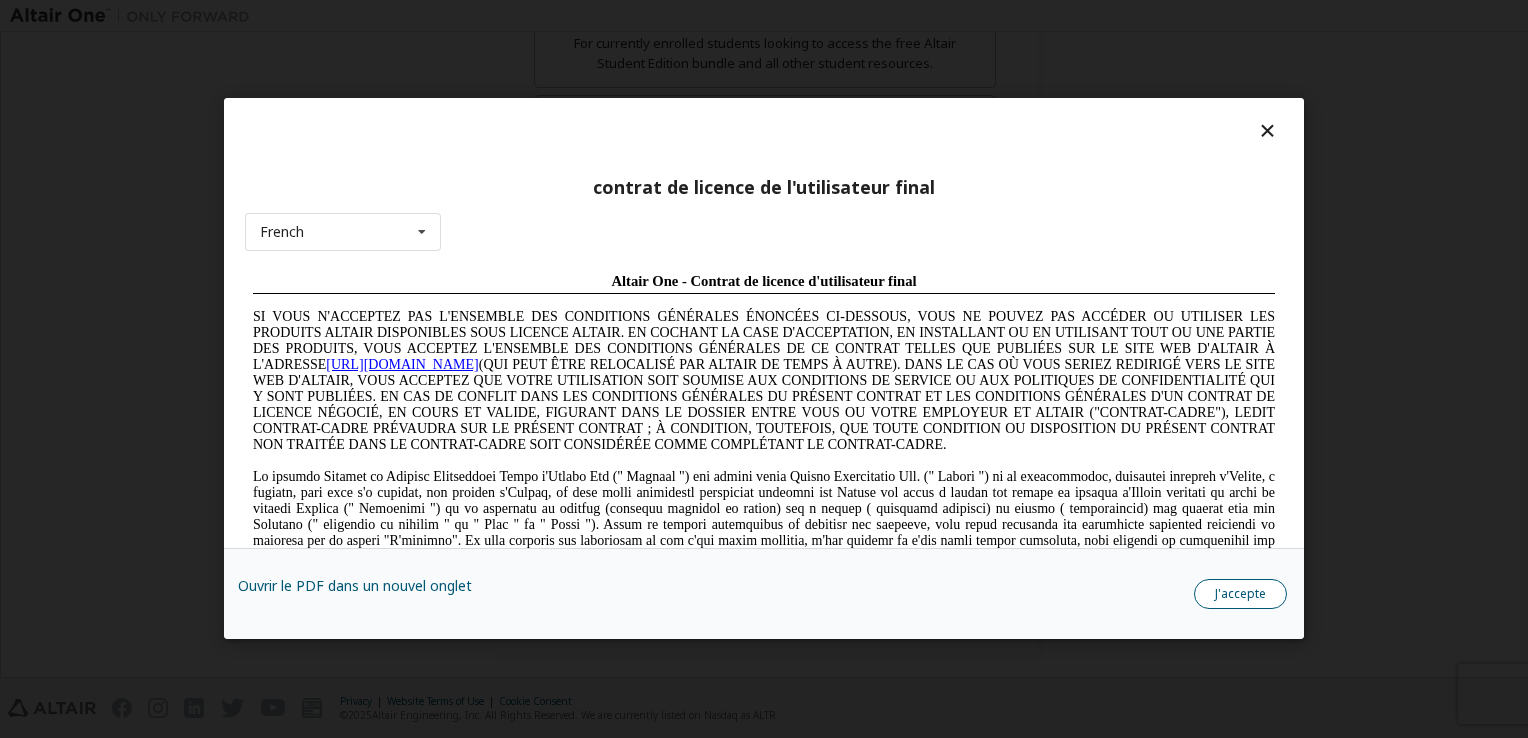 click on "J'accepte" at bounding box center [1240, 595] 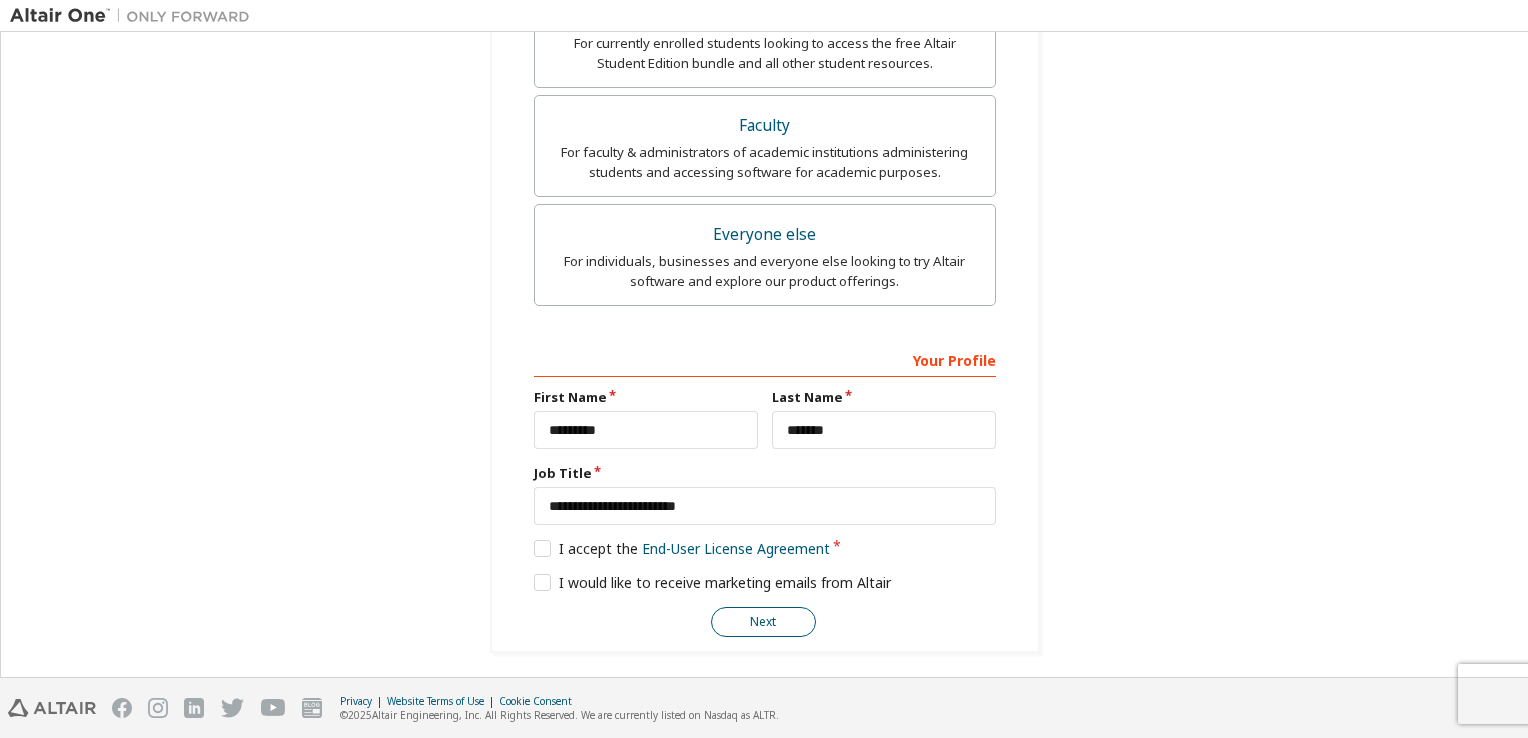 click on "Next" at bounding box center (763, 622) 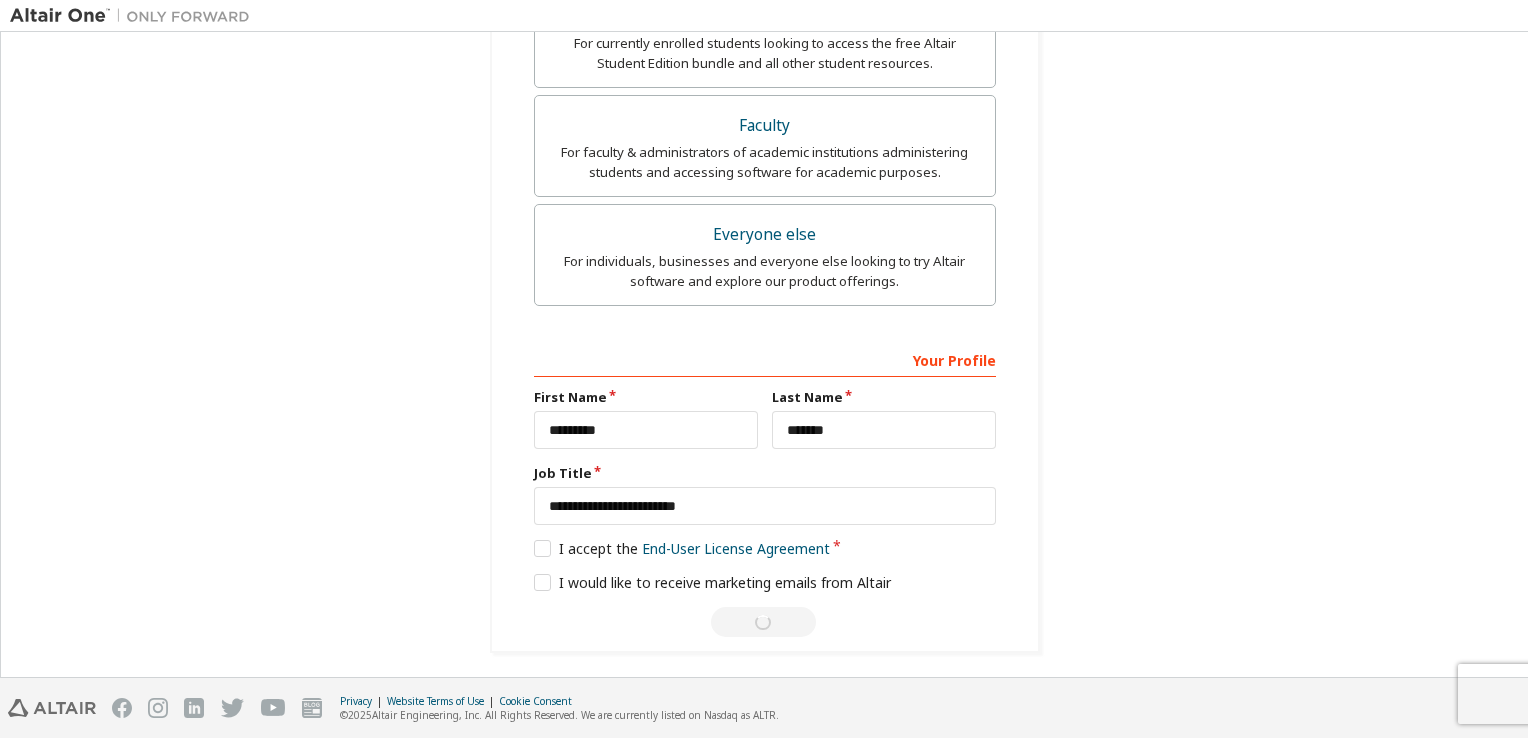 scroll, scrollTop: 0, scrollLeft: 0, axis: both 